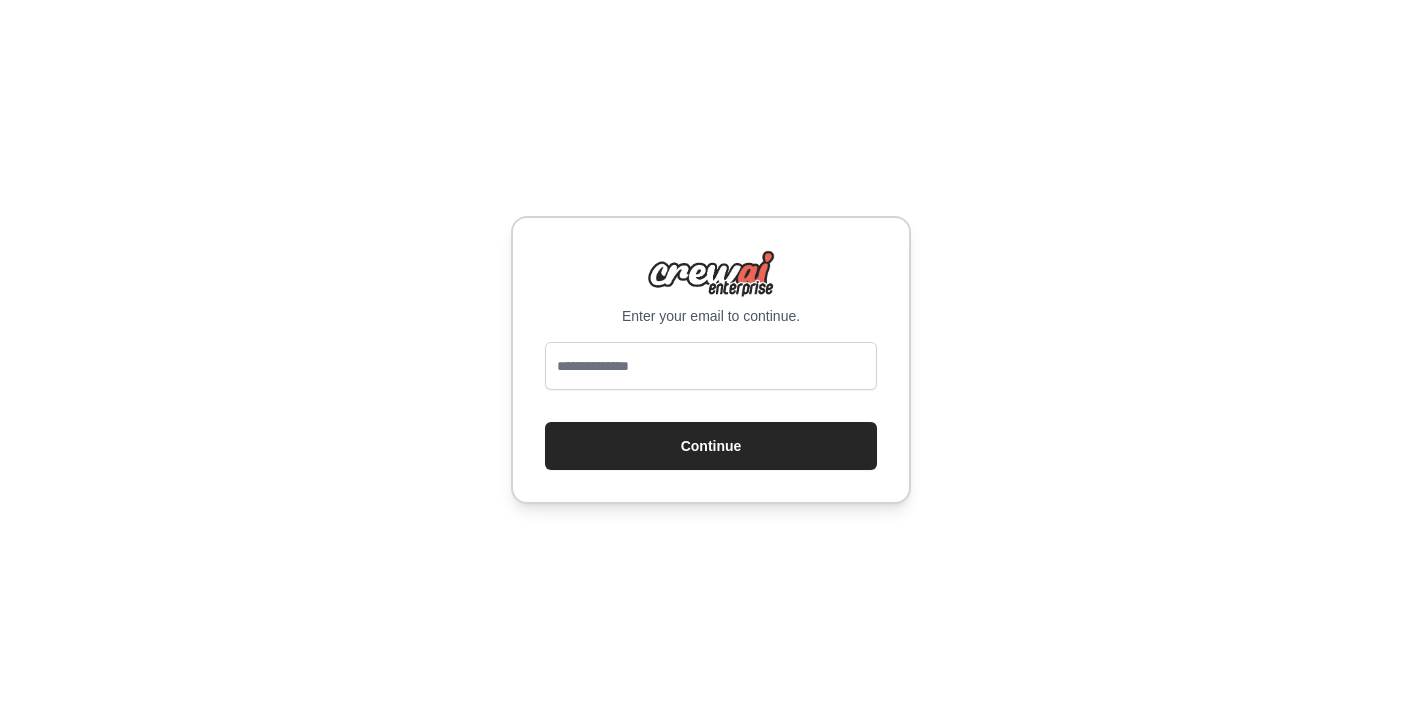 scroll, scrollTop: 0, scrollLeft: 0, axis: both 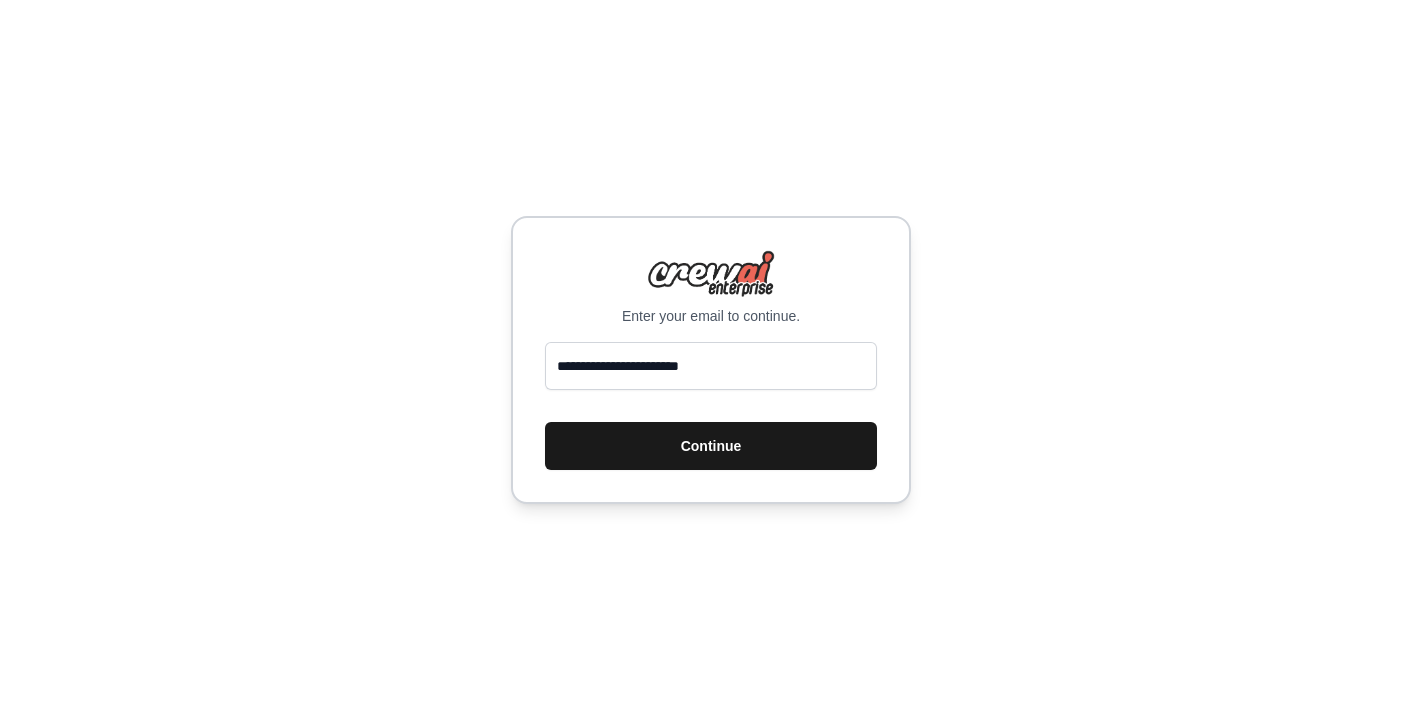 click on "Continue" at bounding box center [711, 446] 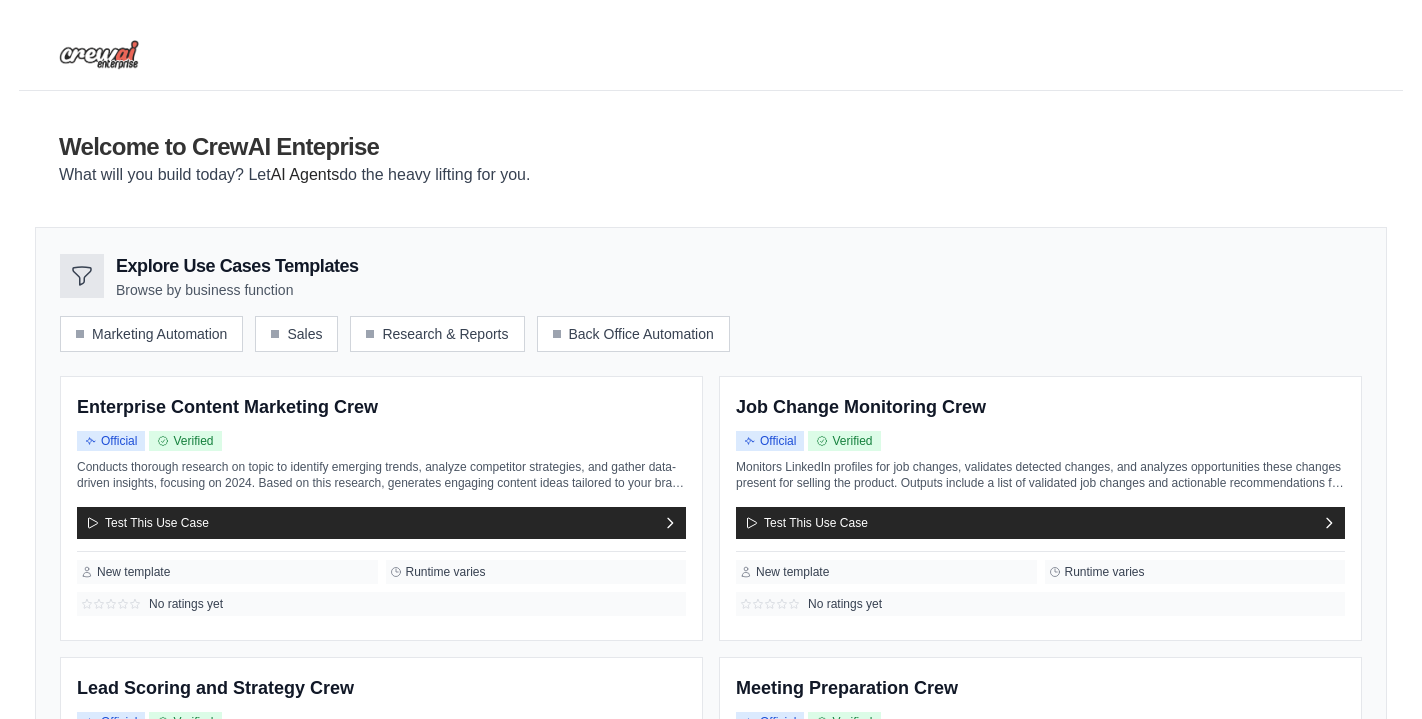 scroll, scrollTop: 0, scrollLeft: 0, axis: both 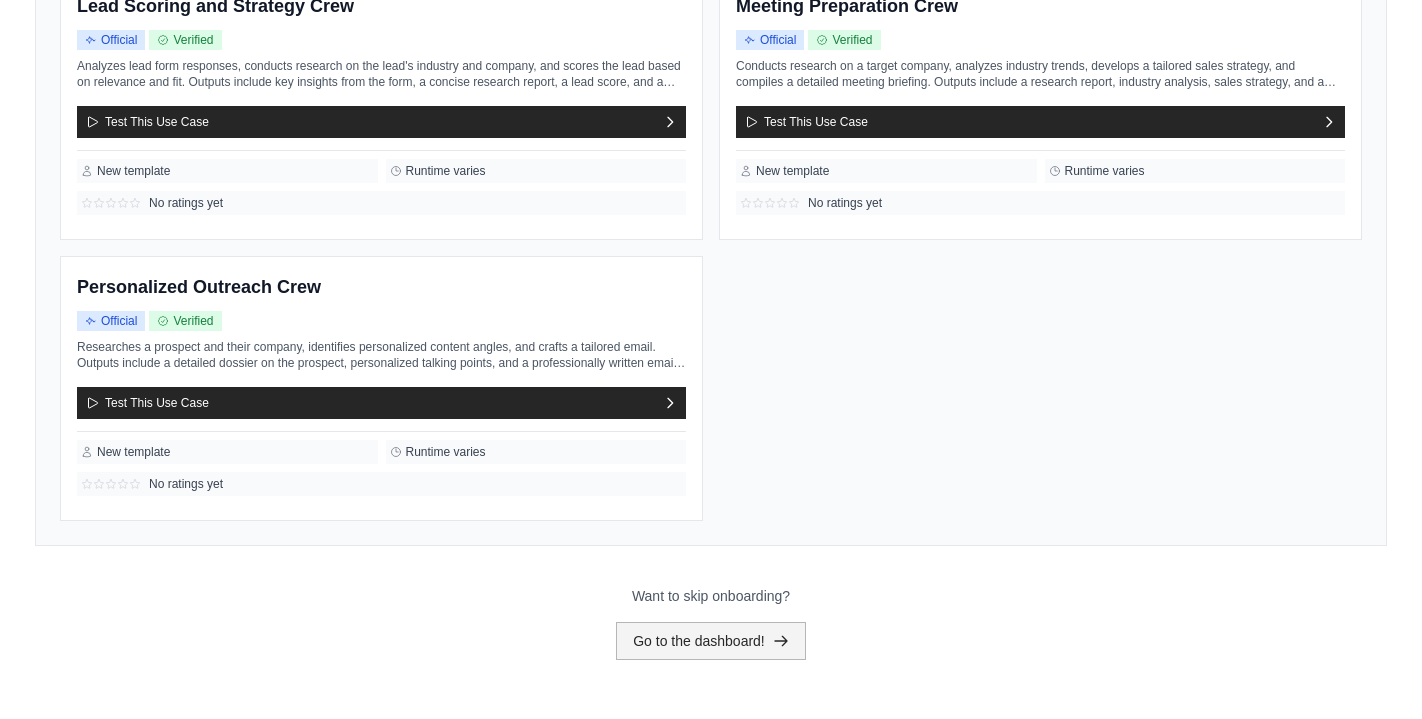 click on "Go to the dashboard!" at bounding box center (711, 641) 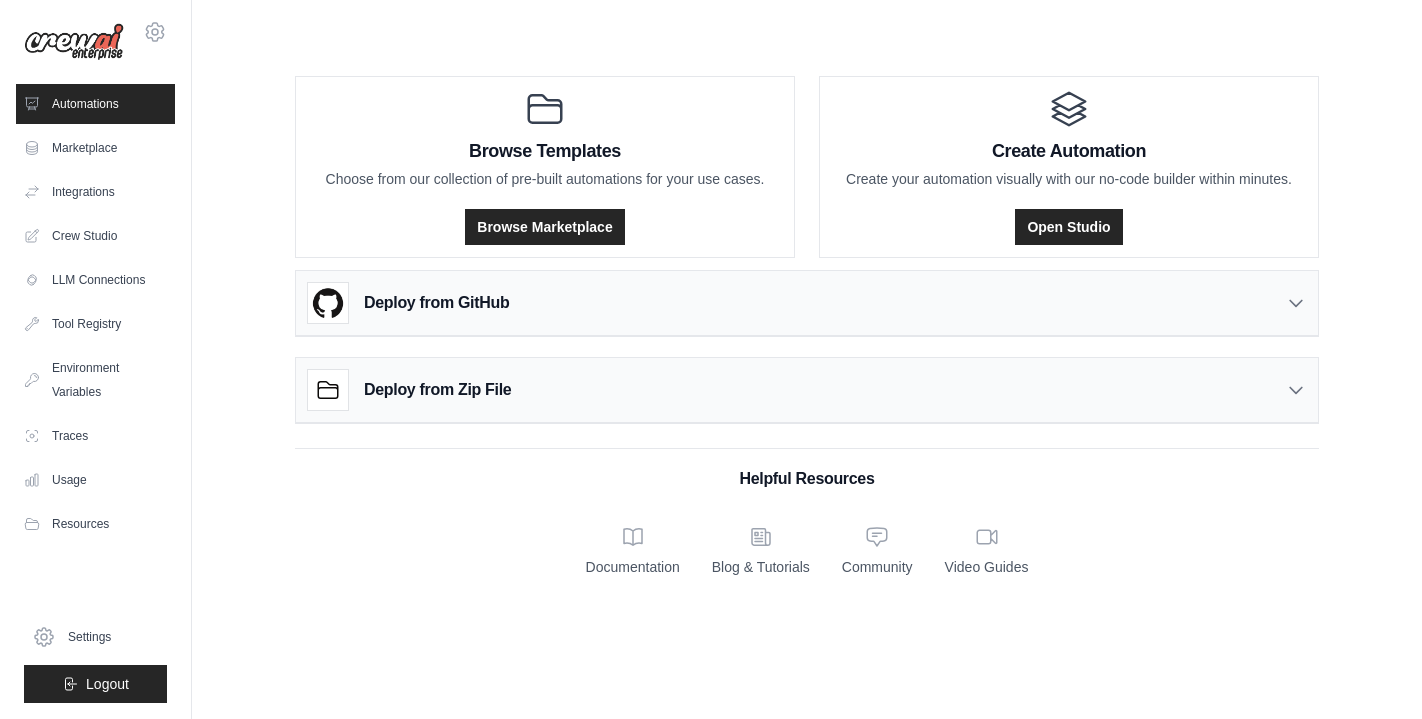 scroll, scrollTop: 0, scrollLeft: 0, axis: both 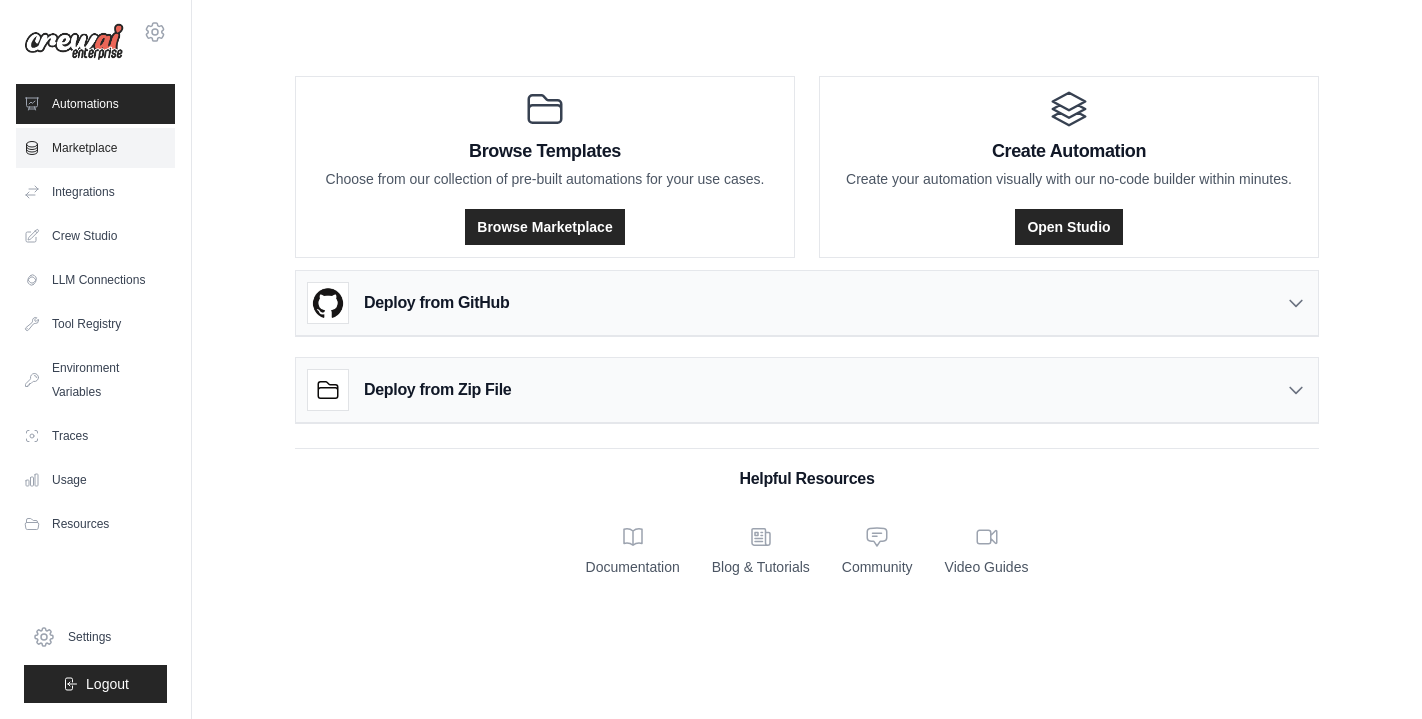click on "Marketplace" at bounding box center [95, 148] 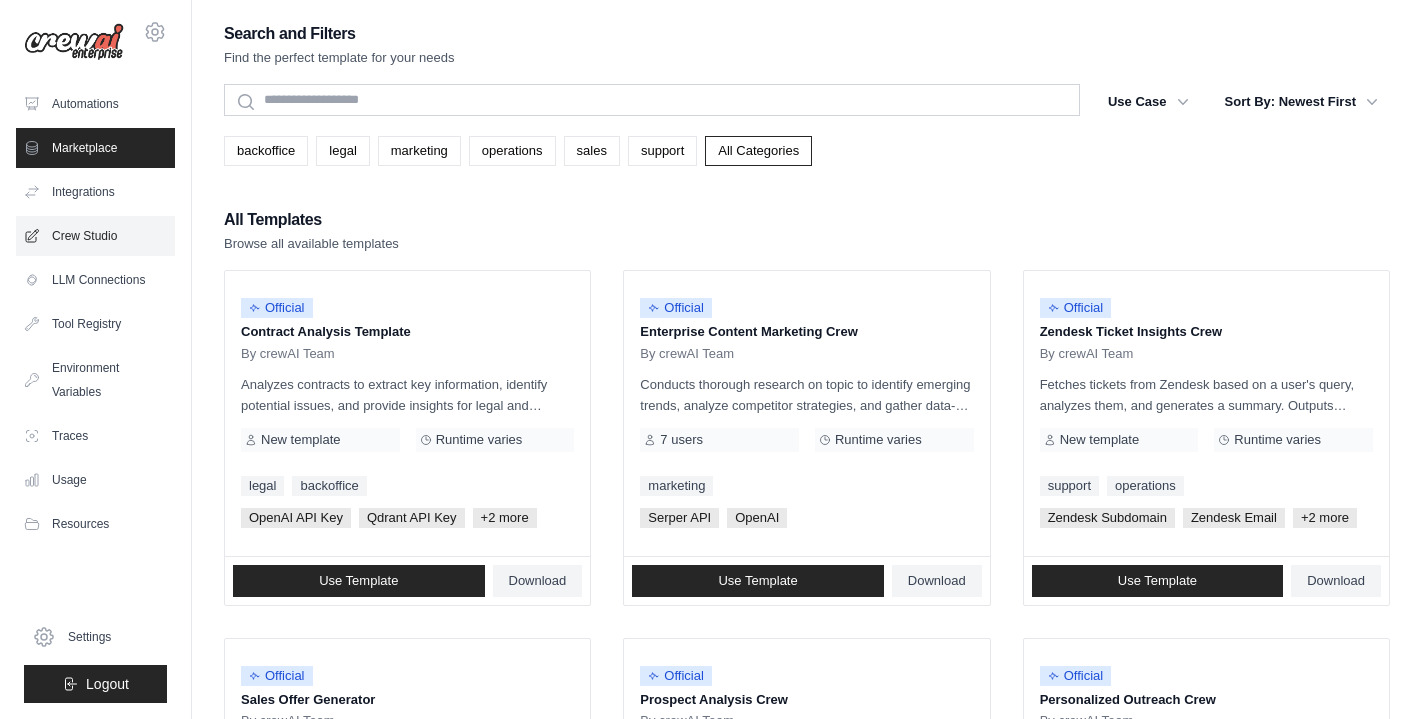 click on "Crew Studio" at bounding box center [95, 236] 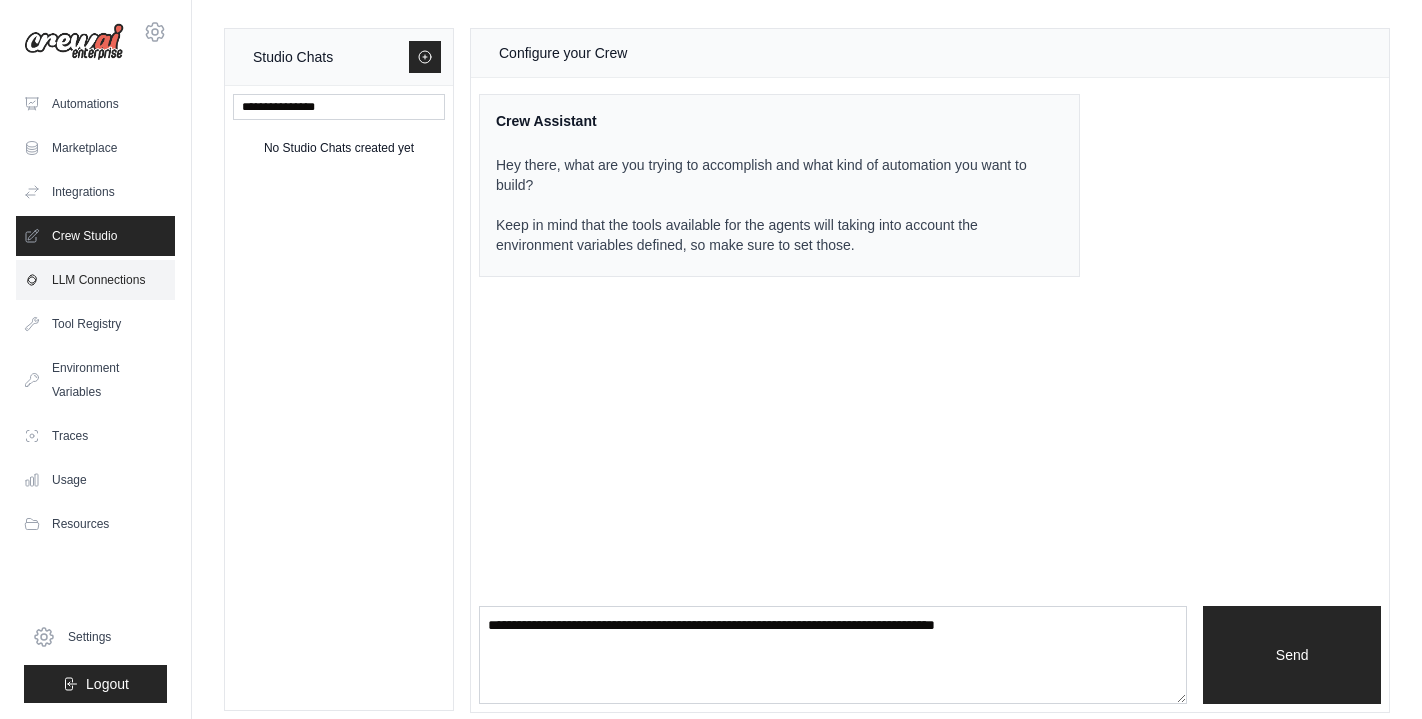 click on "LLM Connections" at bounding box center [95, 280] 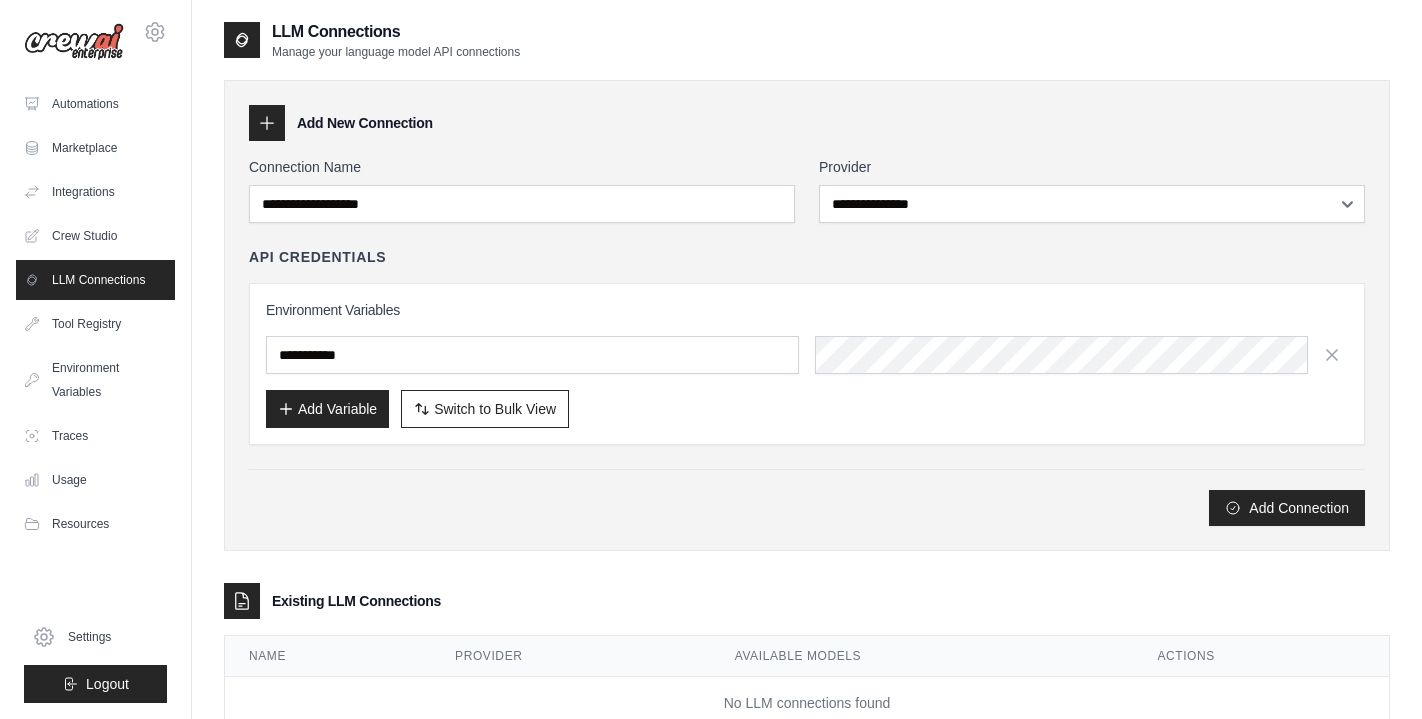 click 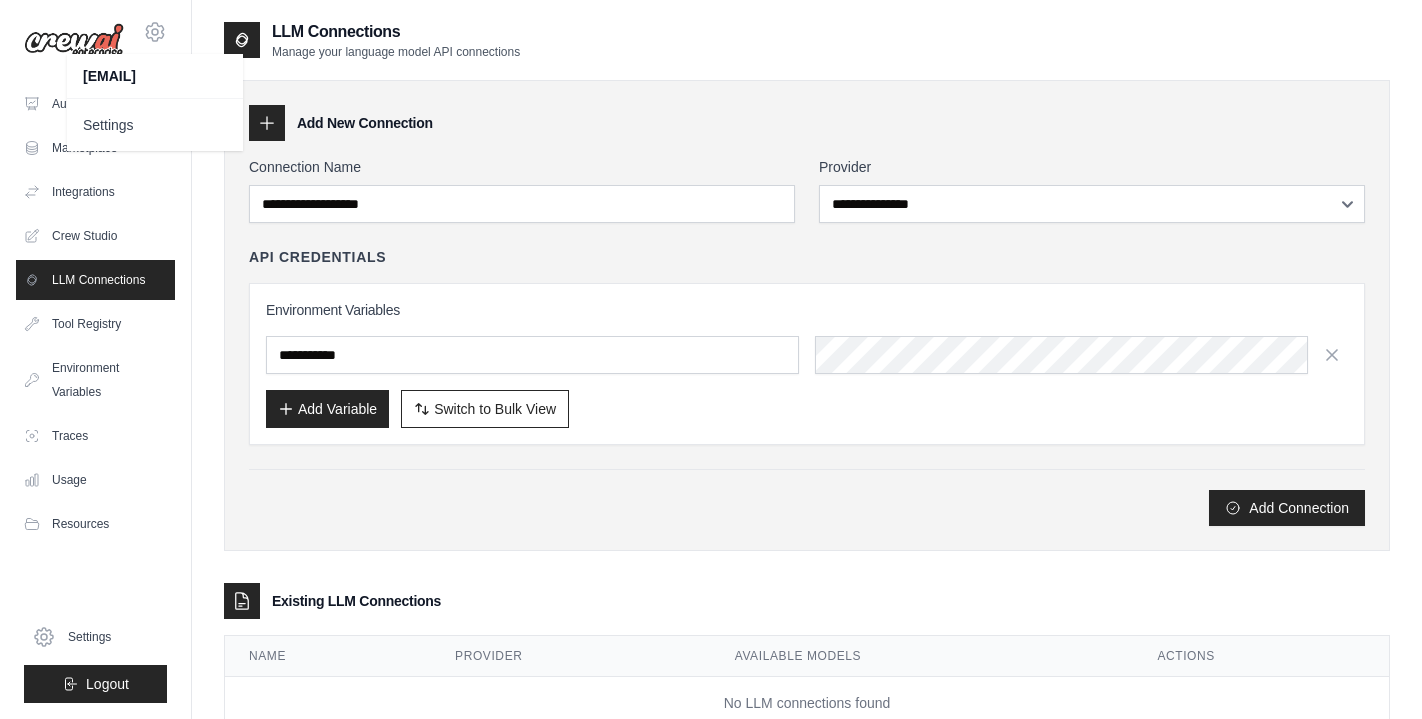 click on "Add Connection" at bounding box center (807, 508) 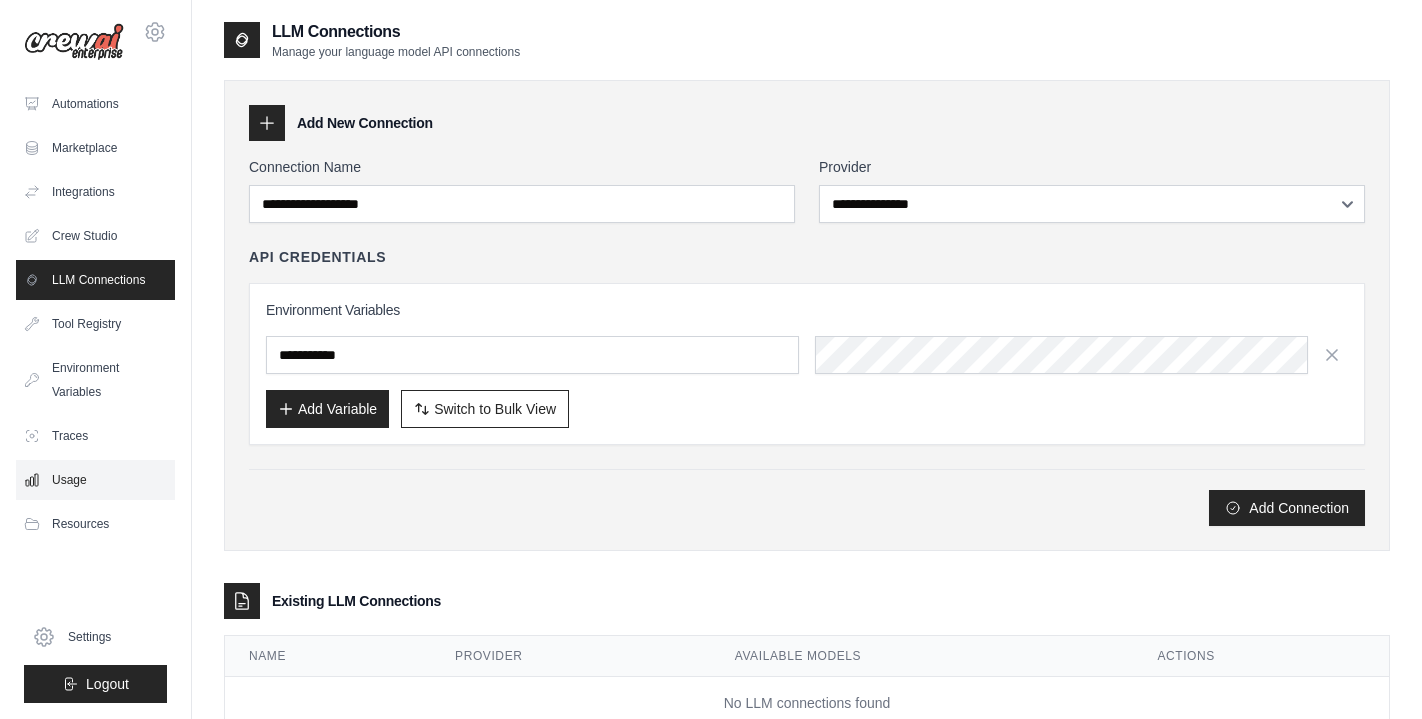 click on "Usage" at bounding box center (95, 480) 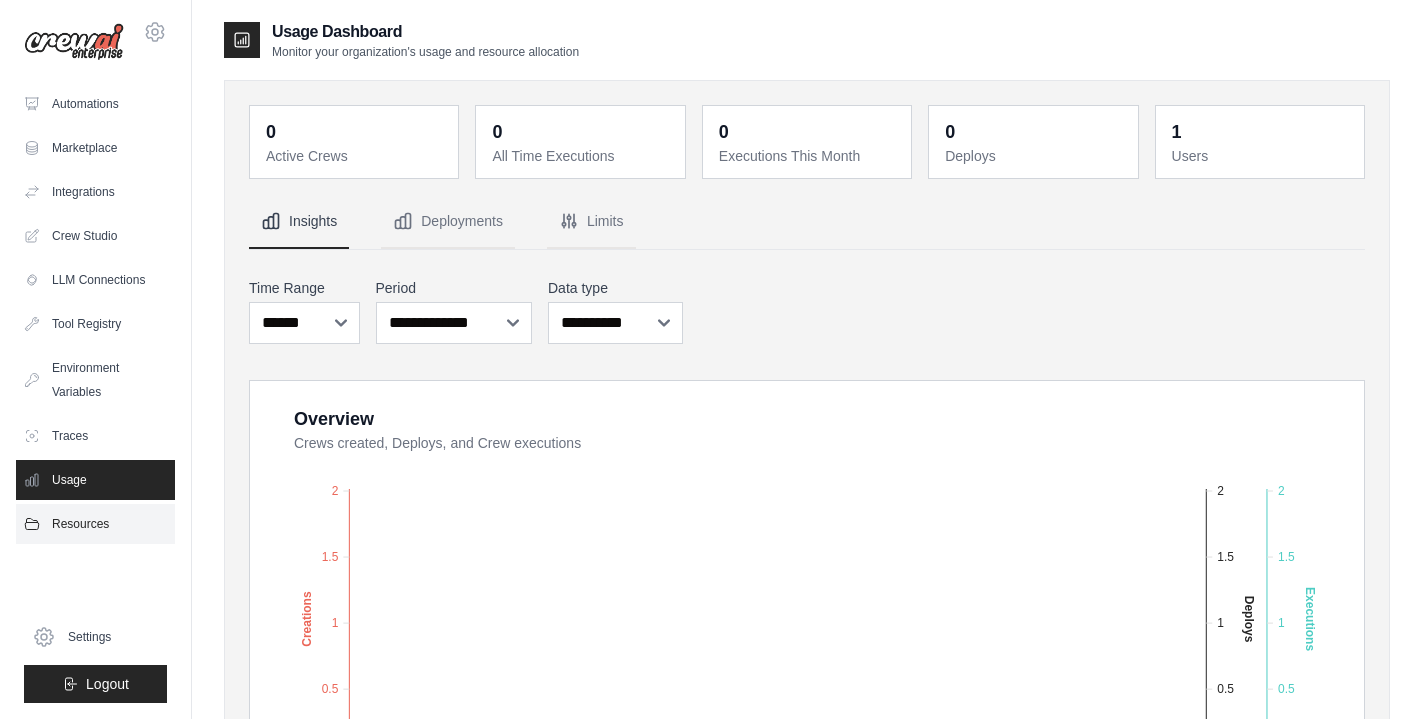 click on "Resources" at bounding box center [95, 524] 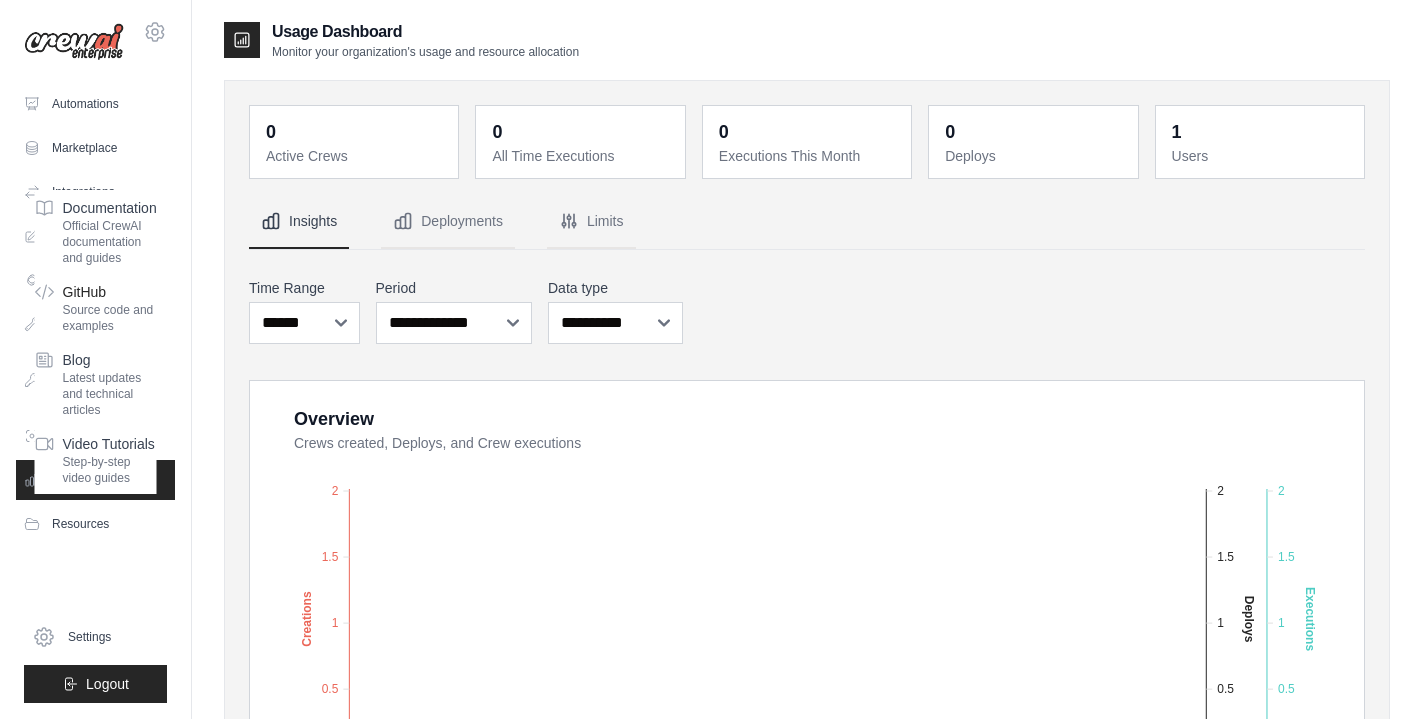 click on "Source code and examples" at bounding box center (110, 318) 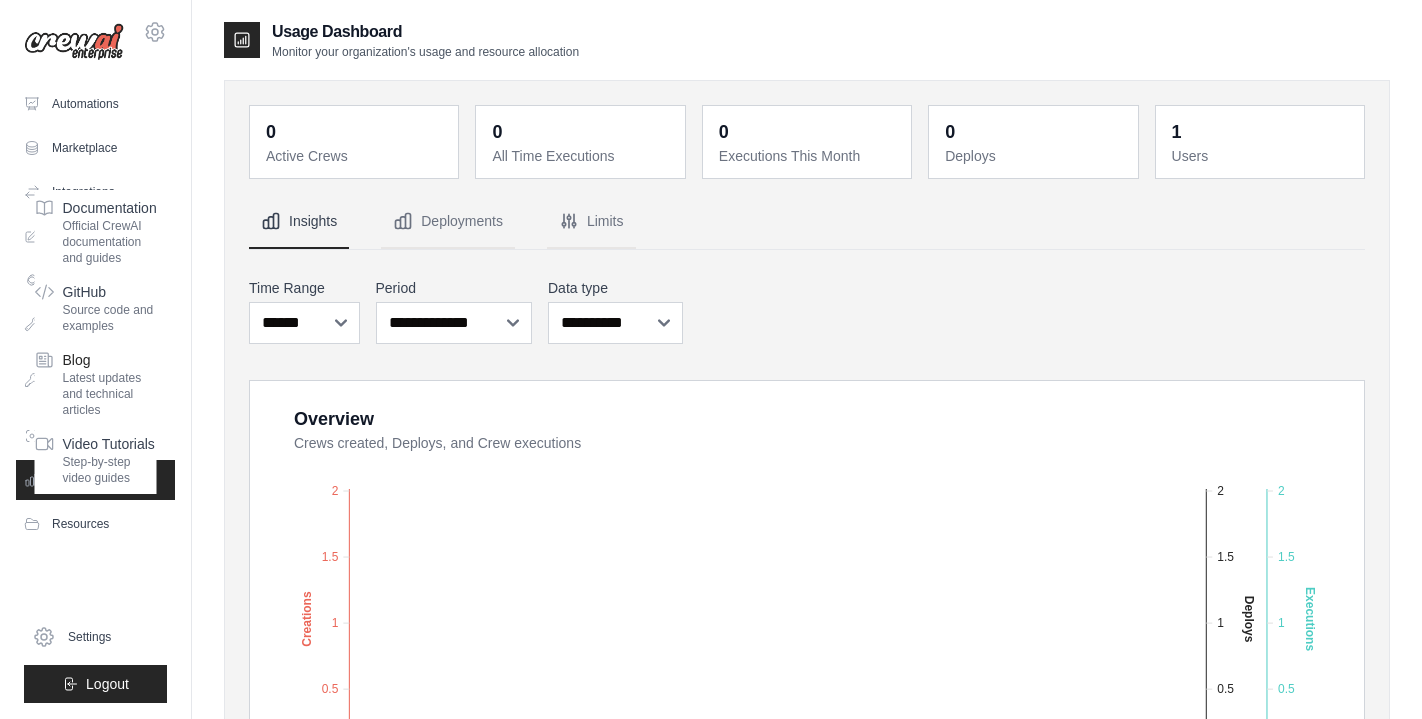 click on "Latest updates and technical articles" at bounding box center (110, 394) 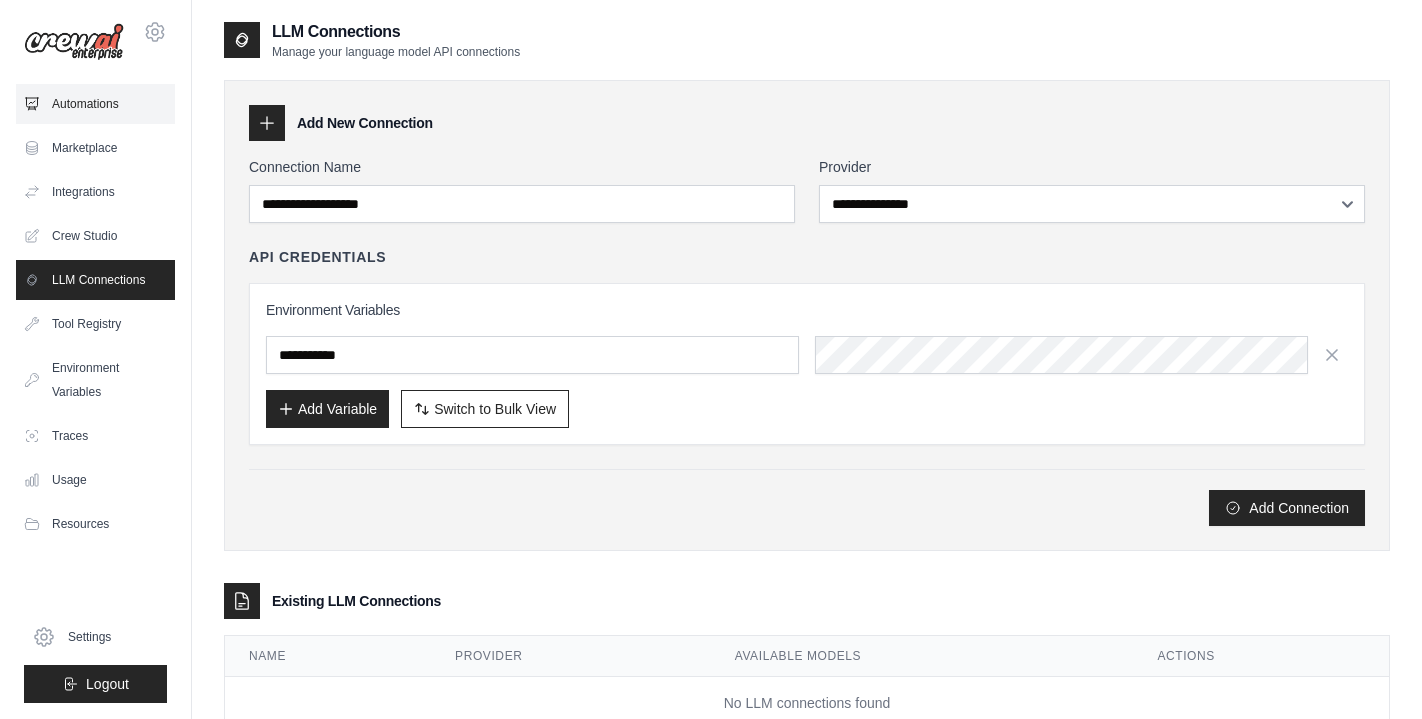 click on "Automations" at bounding box center [95, 104] 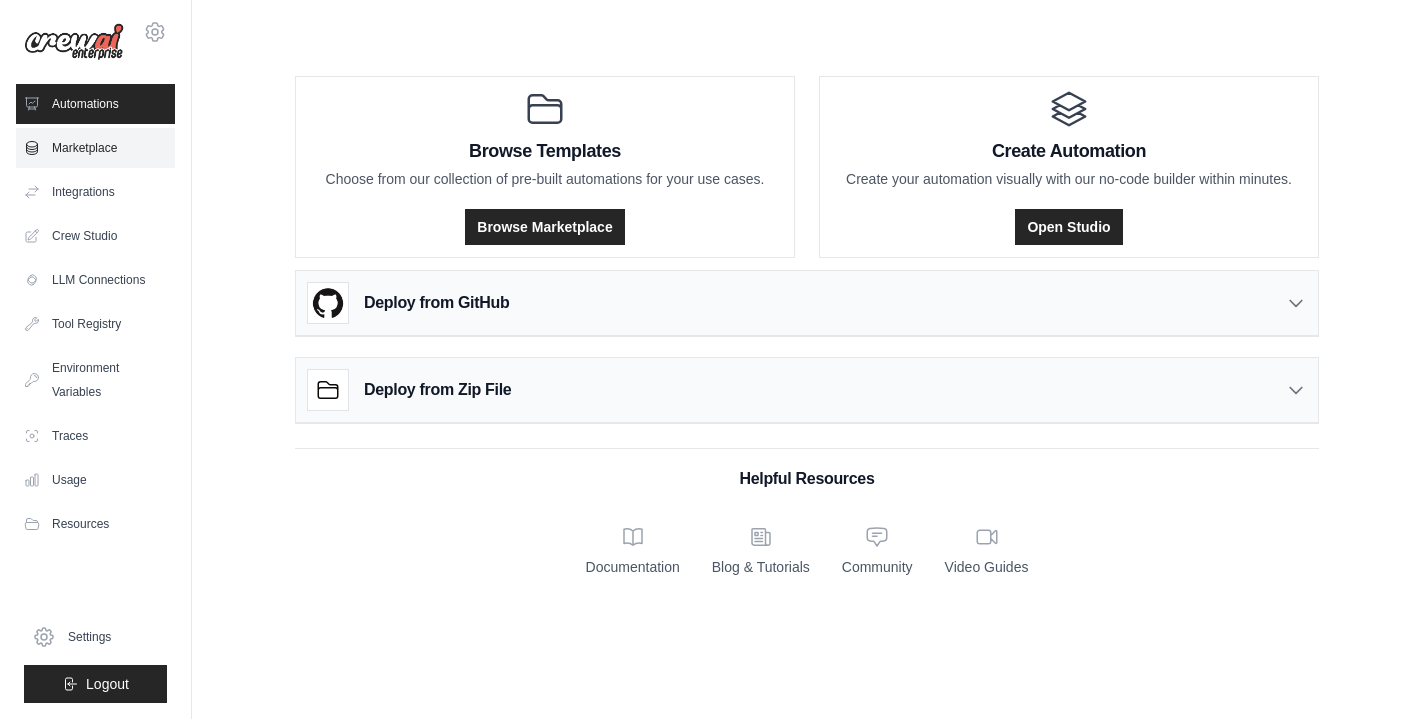 click on "Marketplace" at bounding box center (95, 148) 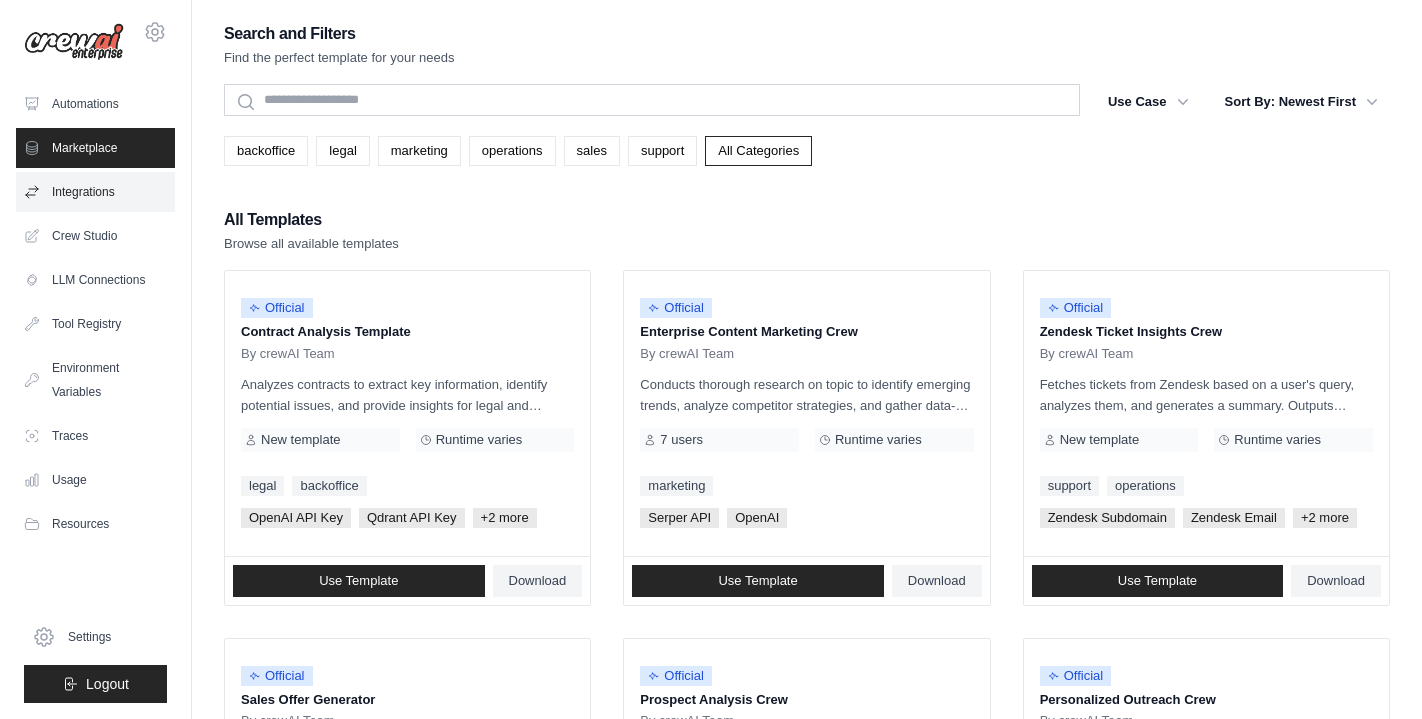 click on "Integrations" at bounding box center [95, 192] 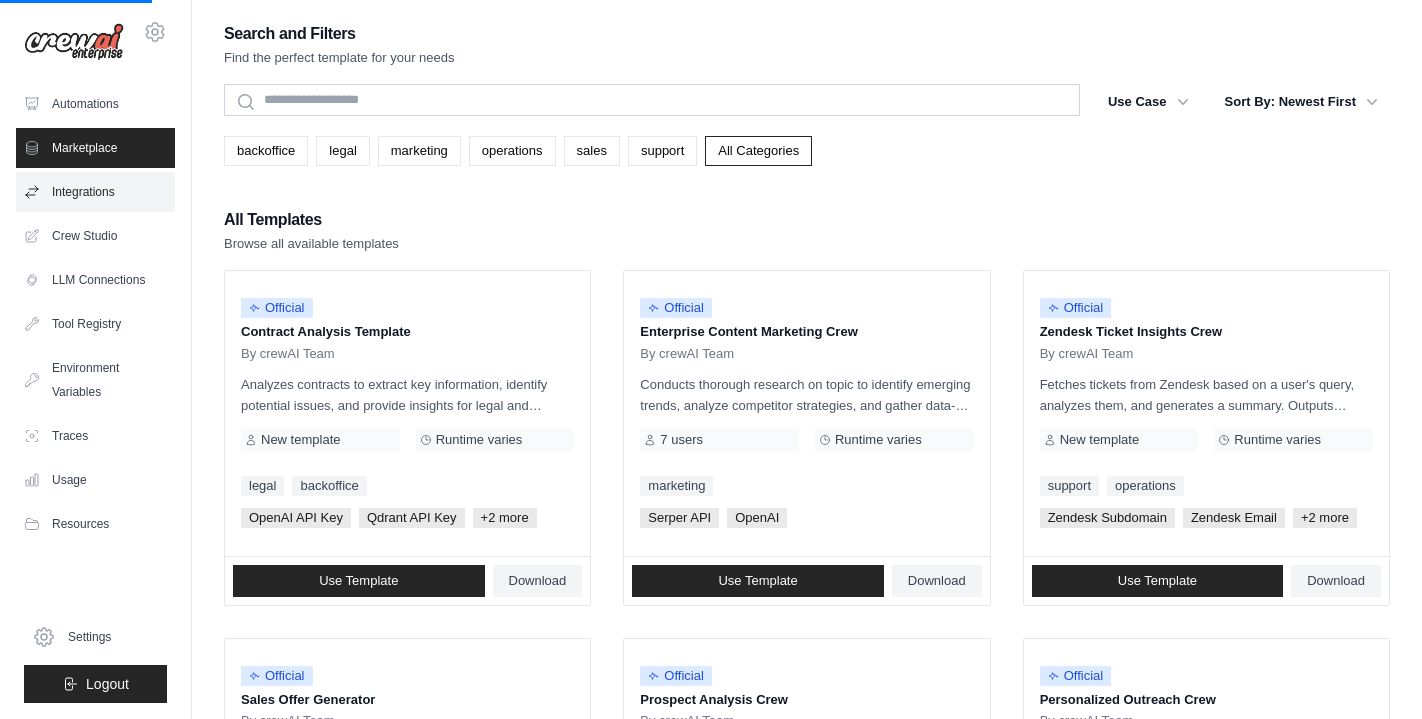 click on "Integrations" at bounding box center (95, 192) 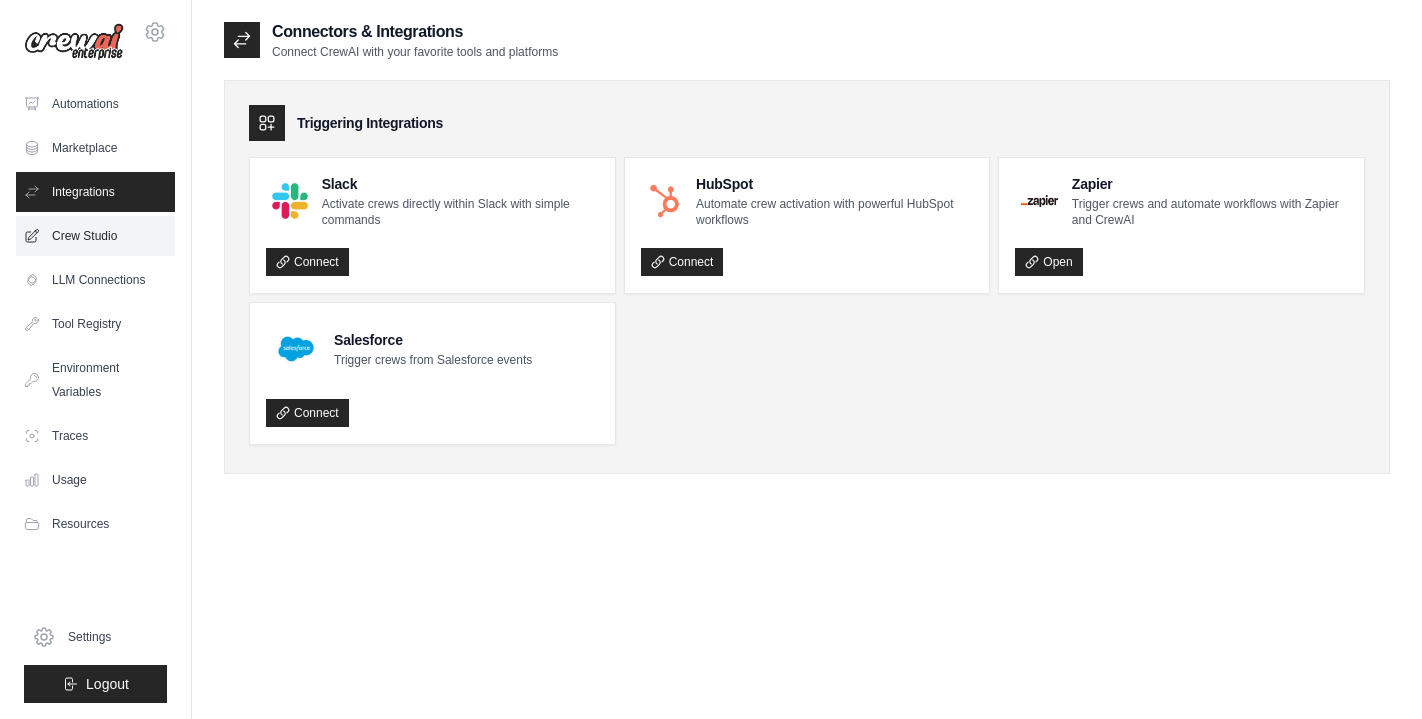 click on "Crew Studio" at bounding box center [95, 236] 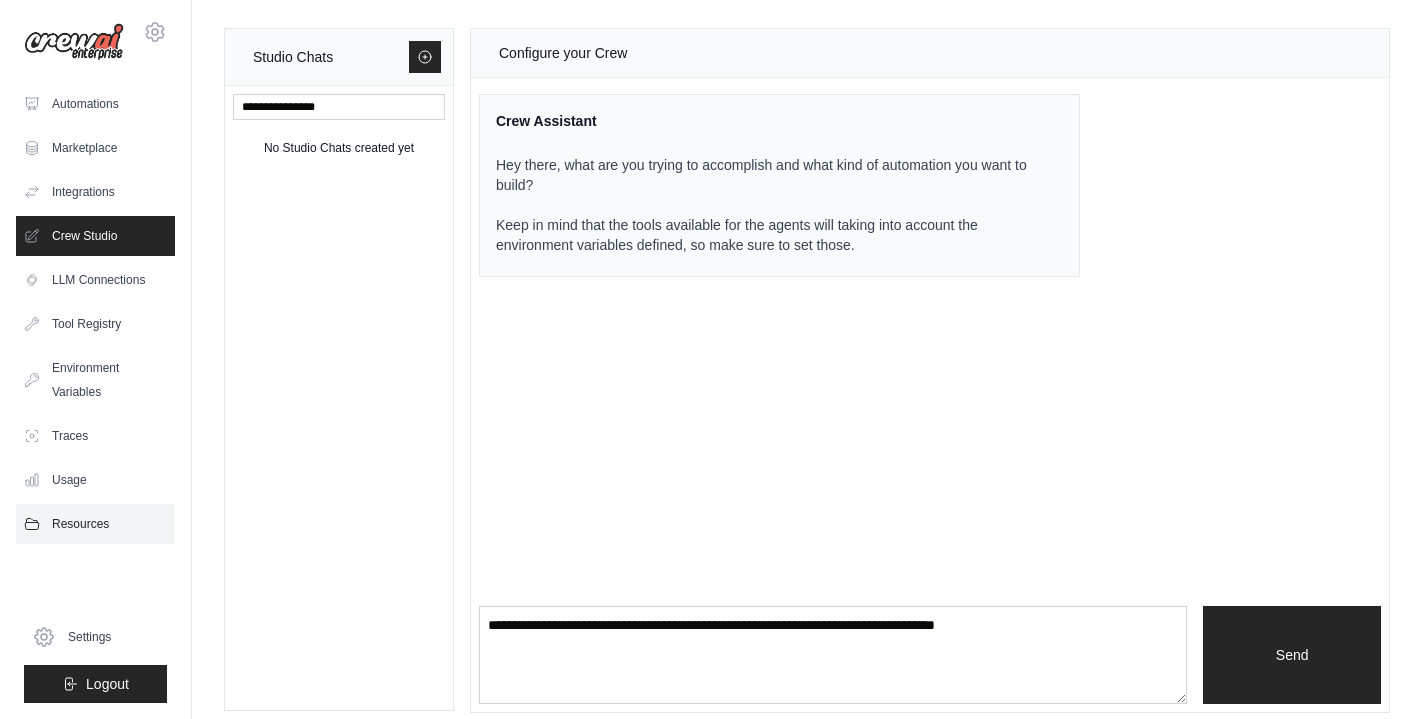 click on "Resources" at bounding box center [95, 524] 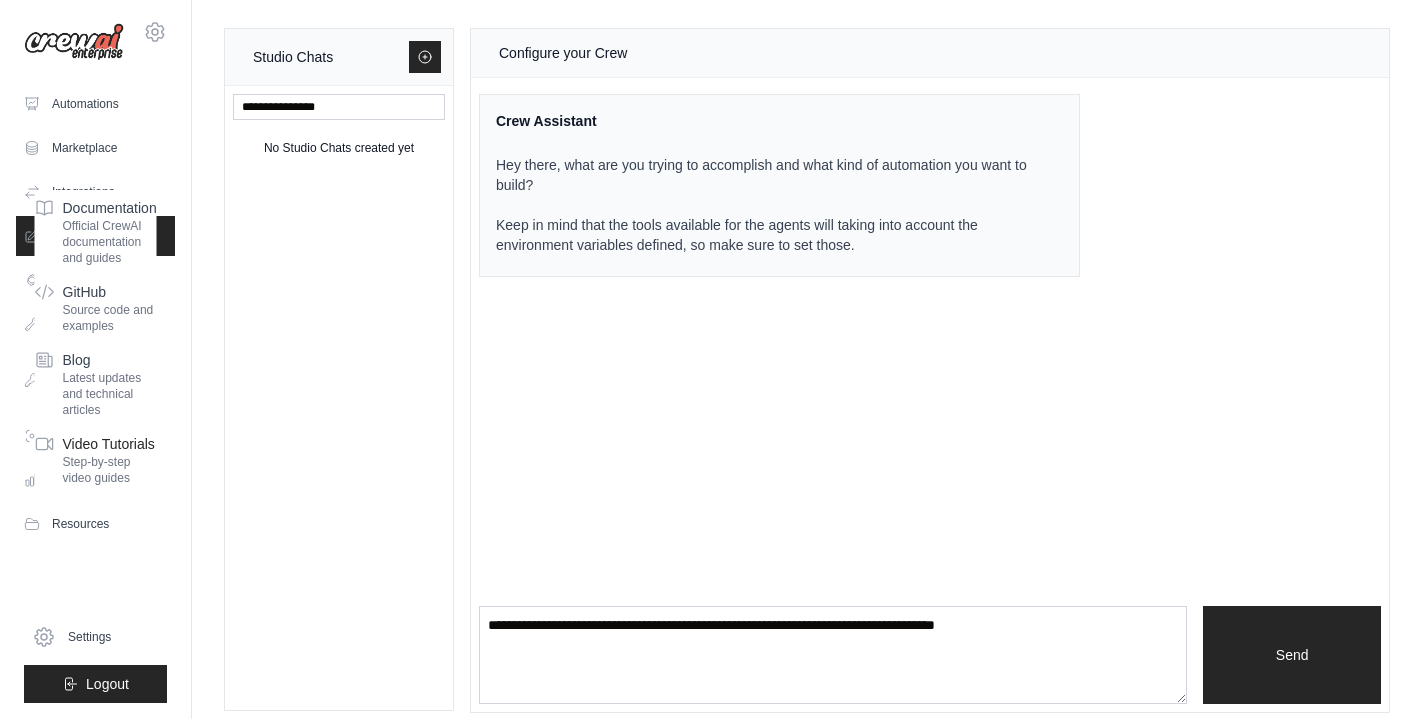 click on "Step-by-step video guides" at bounding box center [110, 470] 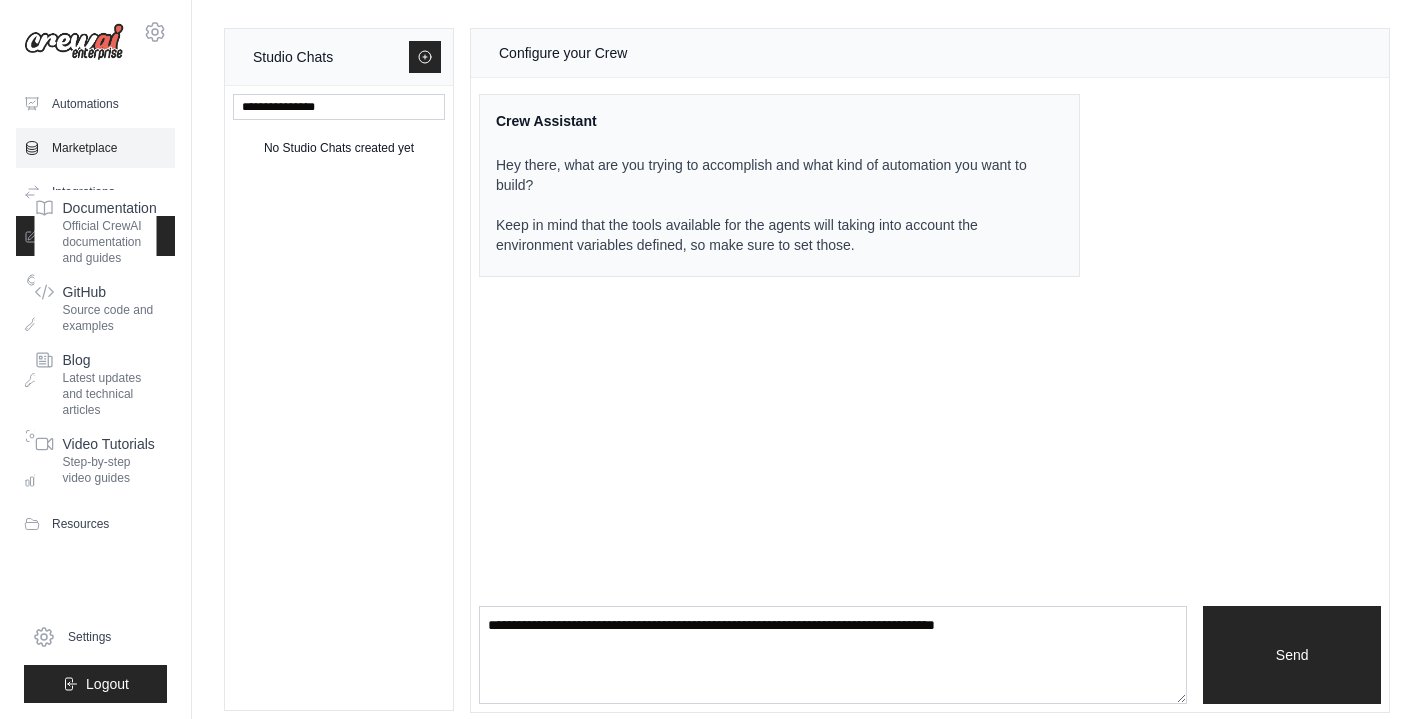 click on "Marketplace" at bounding box center [95, 148] 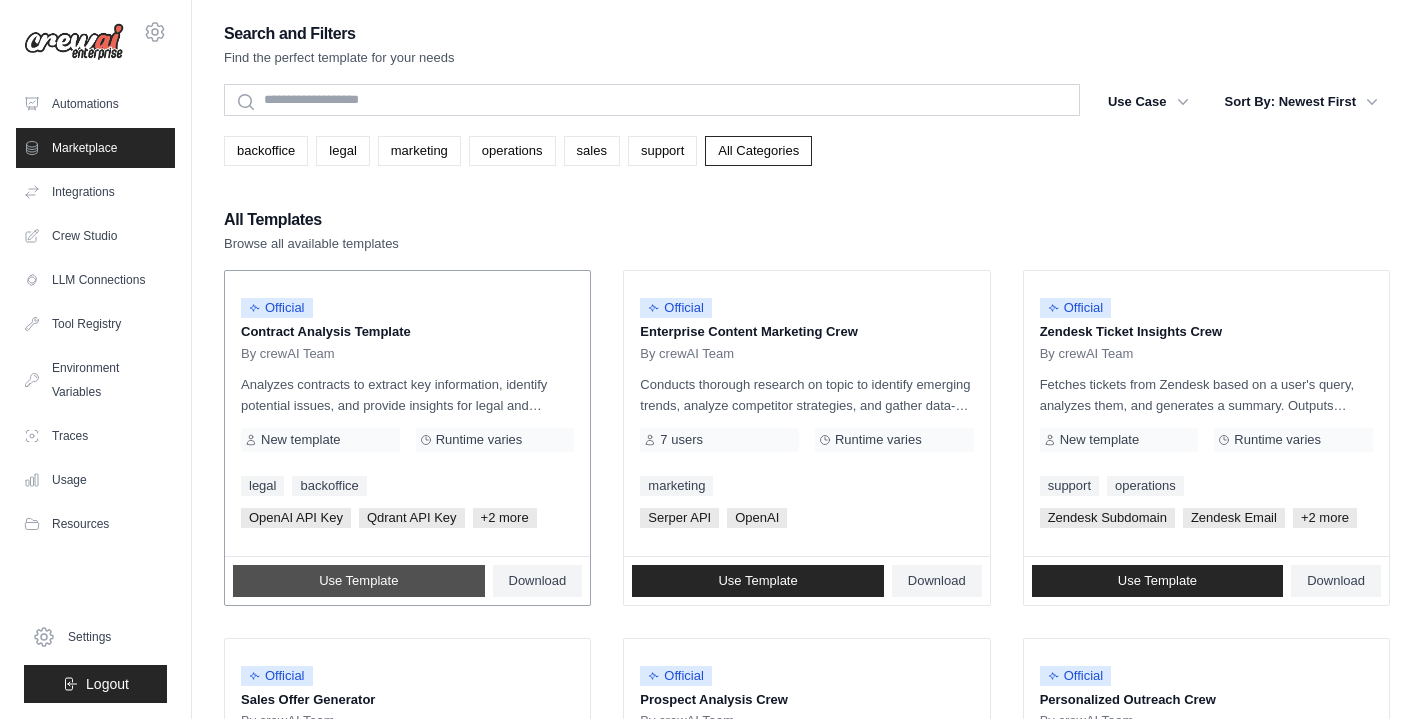 click on "Use Template" at bounding box center (359, 581) 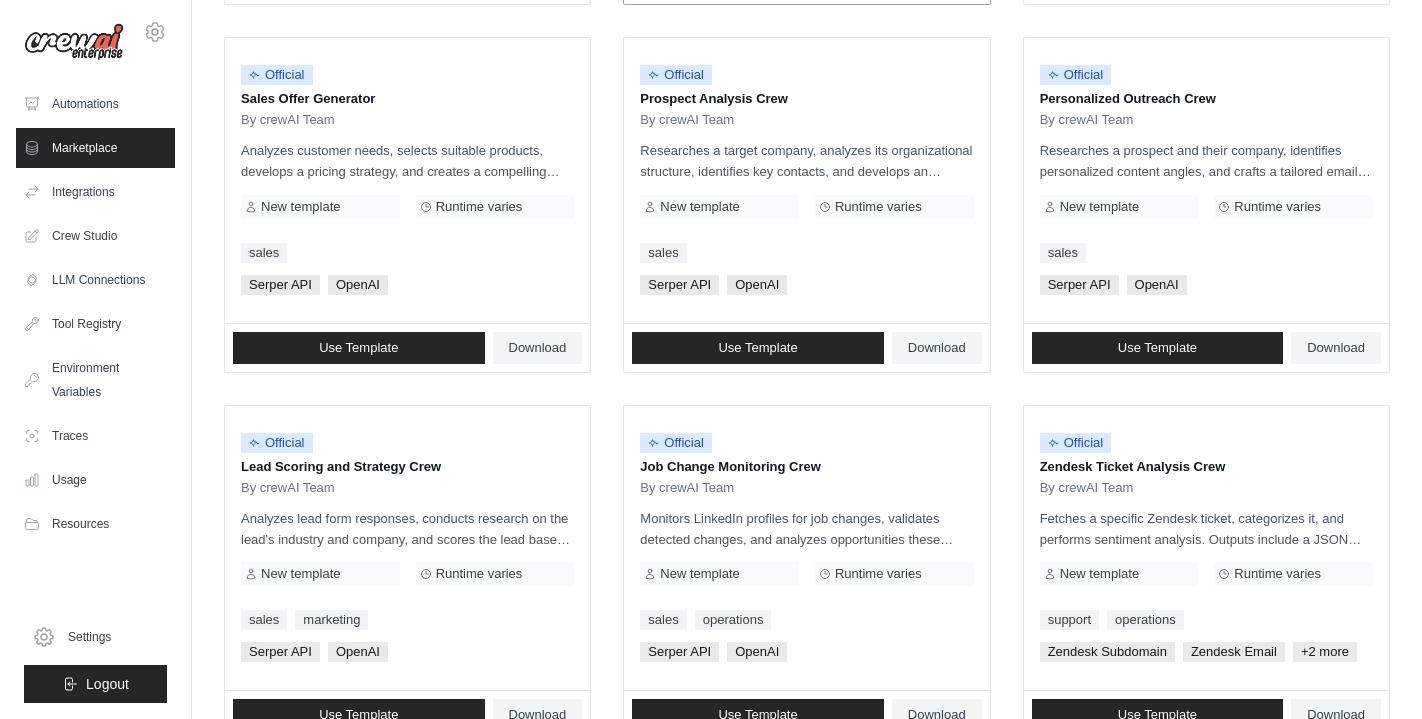 scroll, scrollTop: 607, scrollLeft: 0, axis: vertical 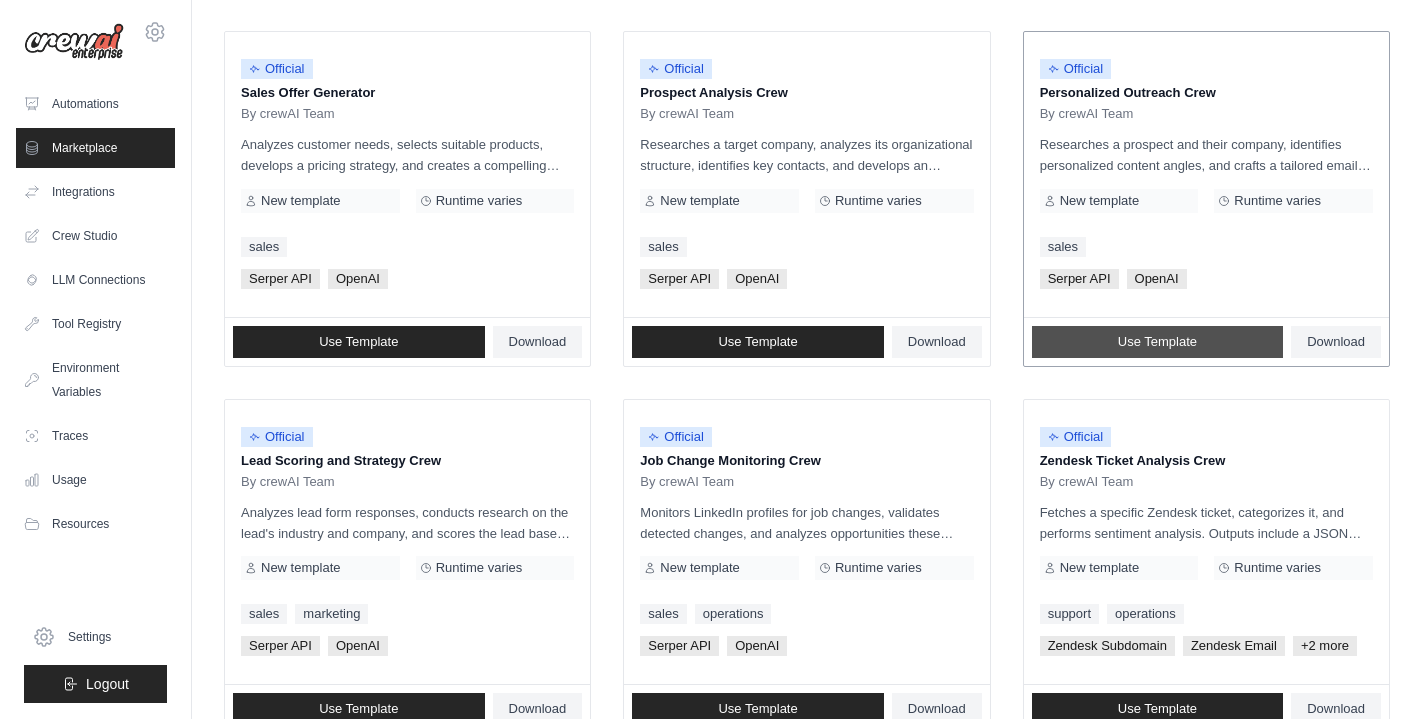 click on "Use Template" at bounding box center [1157, 342] 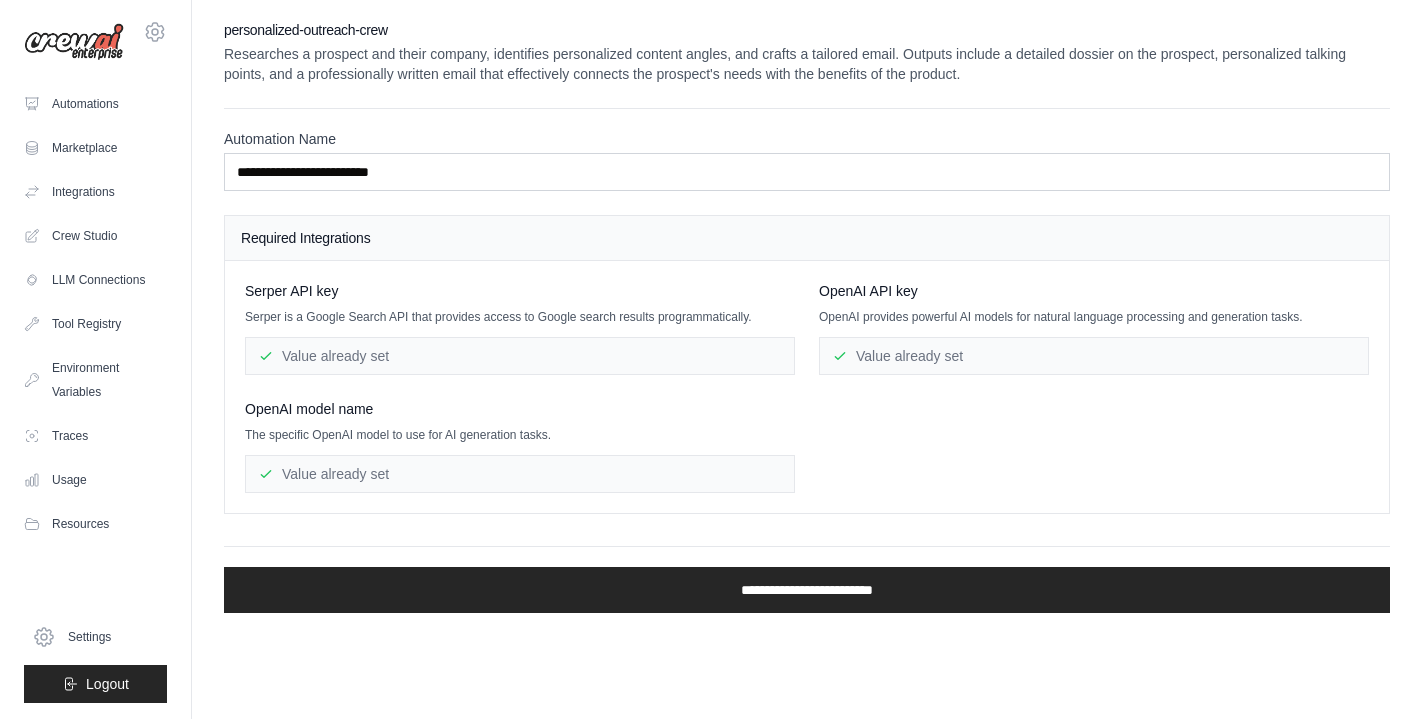 scroll, scrollTop: 0, scrollLeft: 0, axis: both 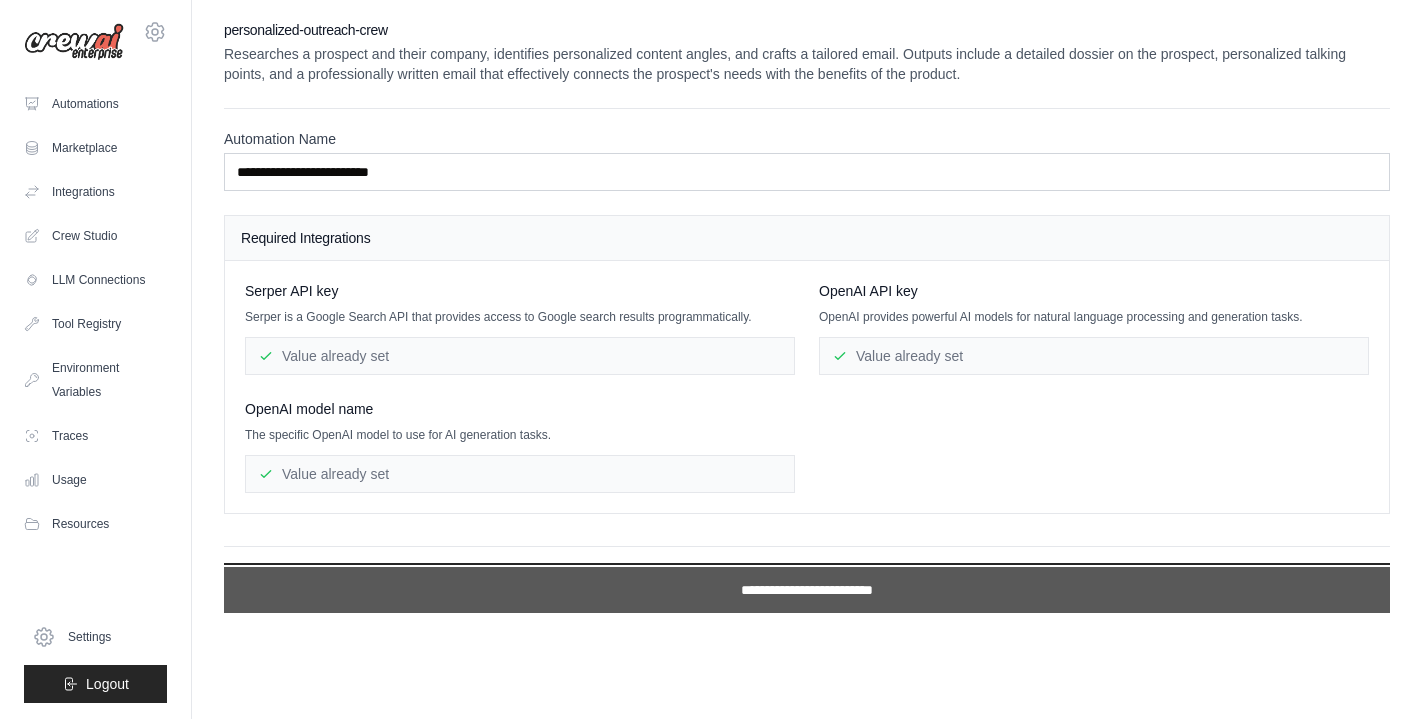 click on "**********" at bounding box center (807, 590) 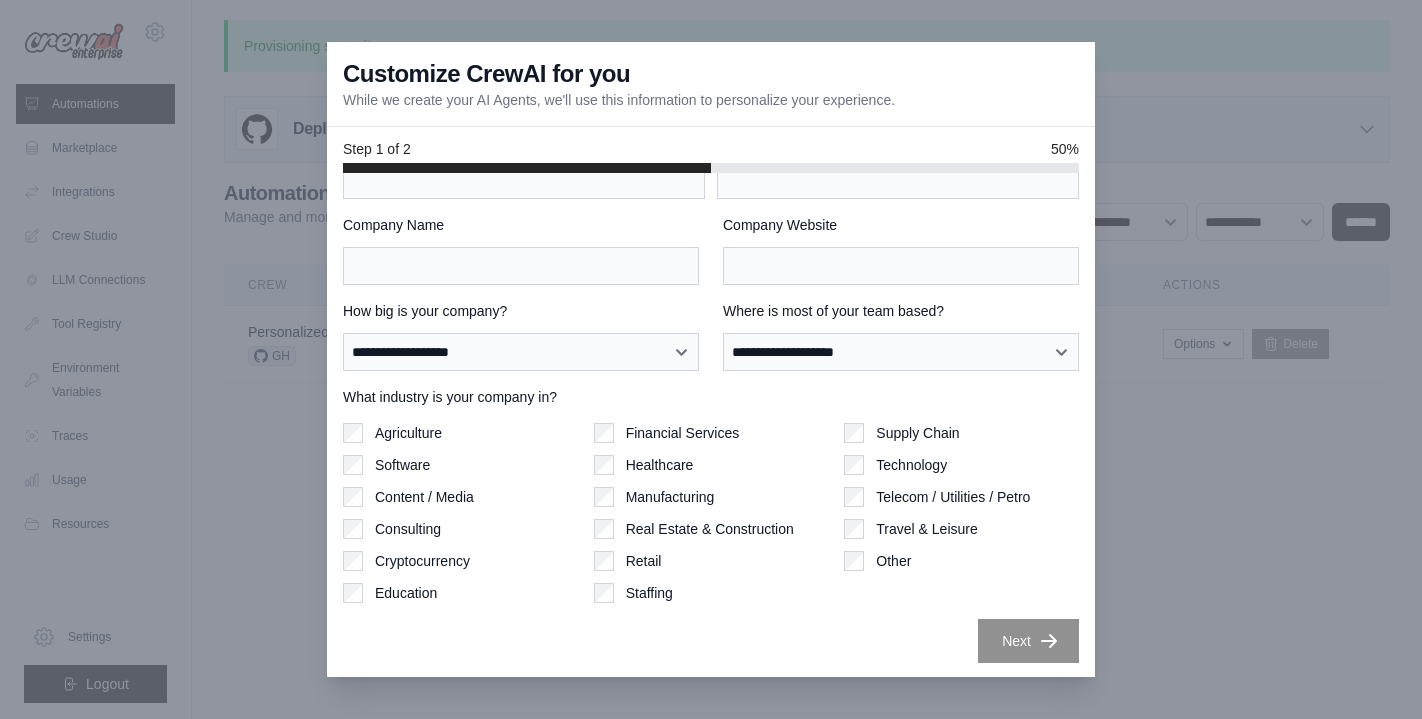 scroll, scrollTop: 70, scrollLeft: 0, axis: vertical 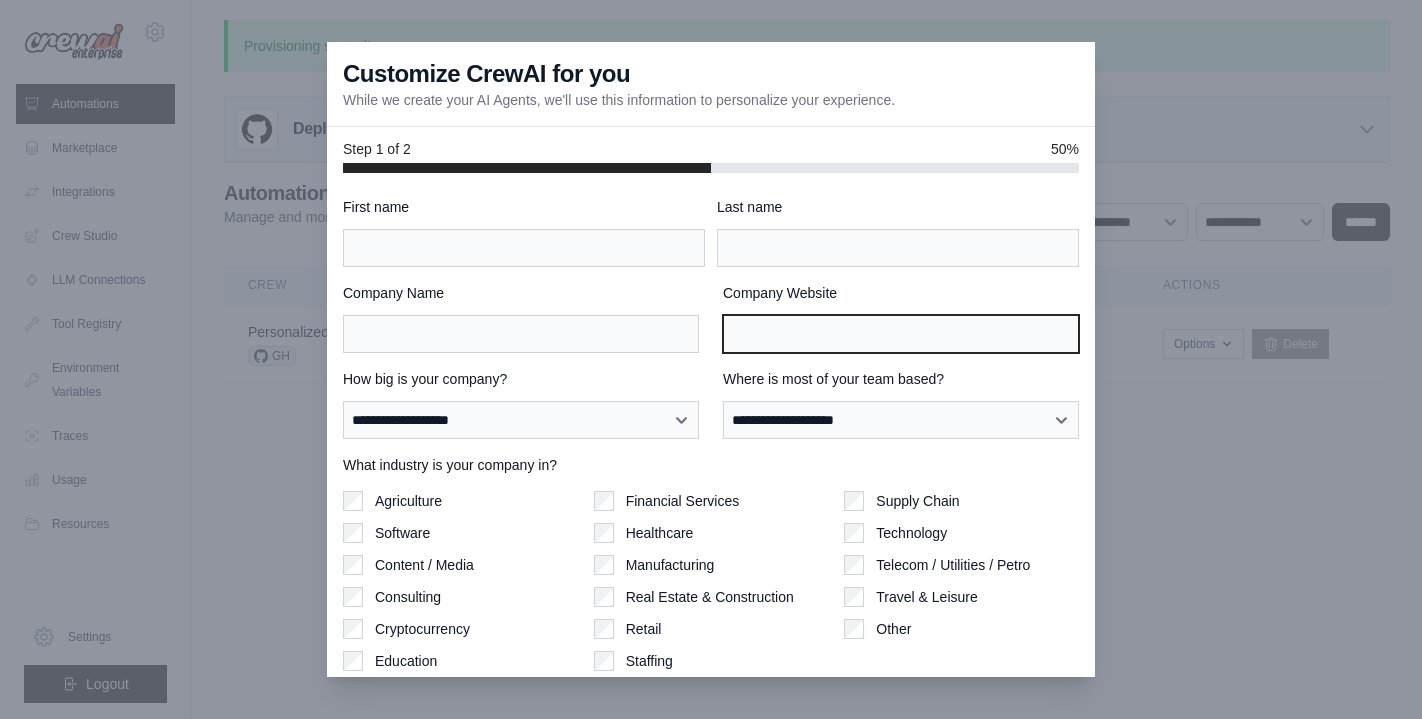 click on "Company Website" at bounding box center (901, 334) 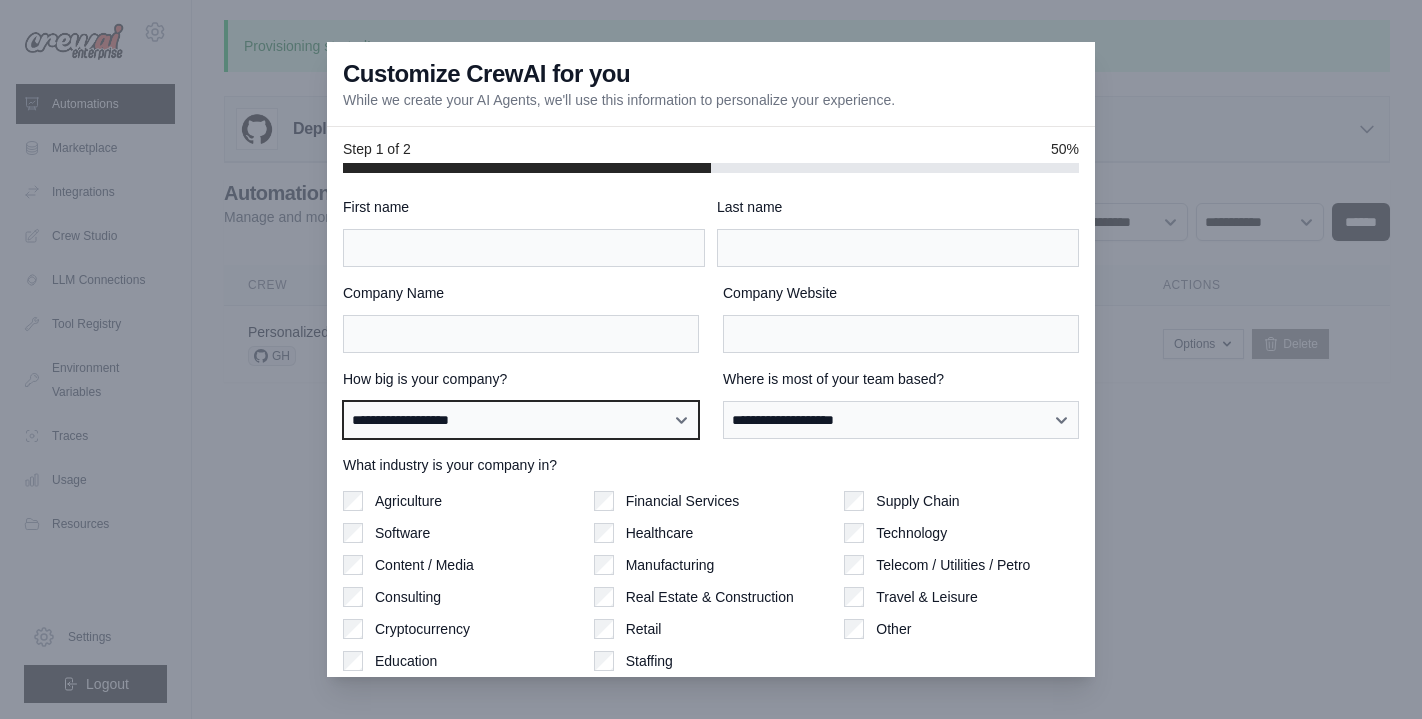 click on "**********" at bounding box center [521, 420] 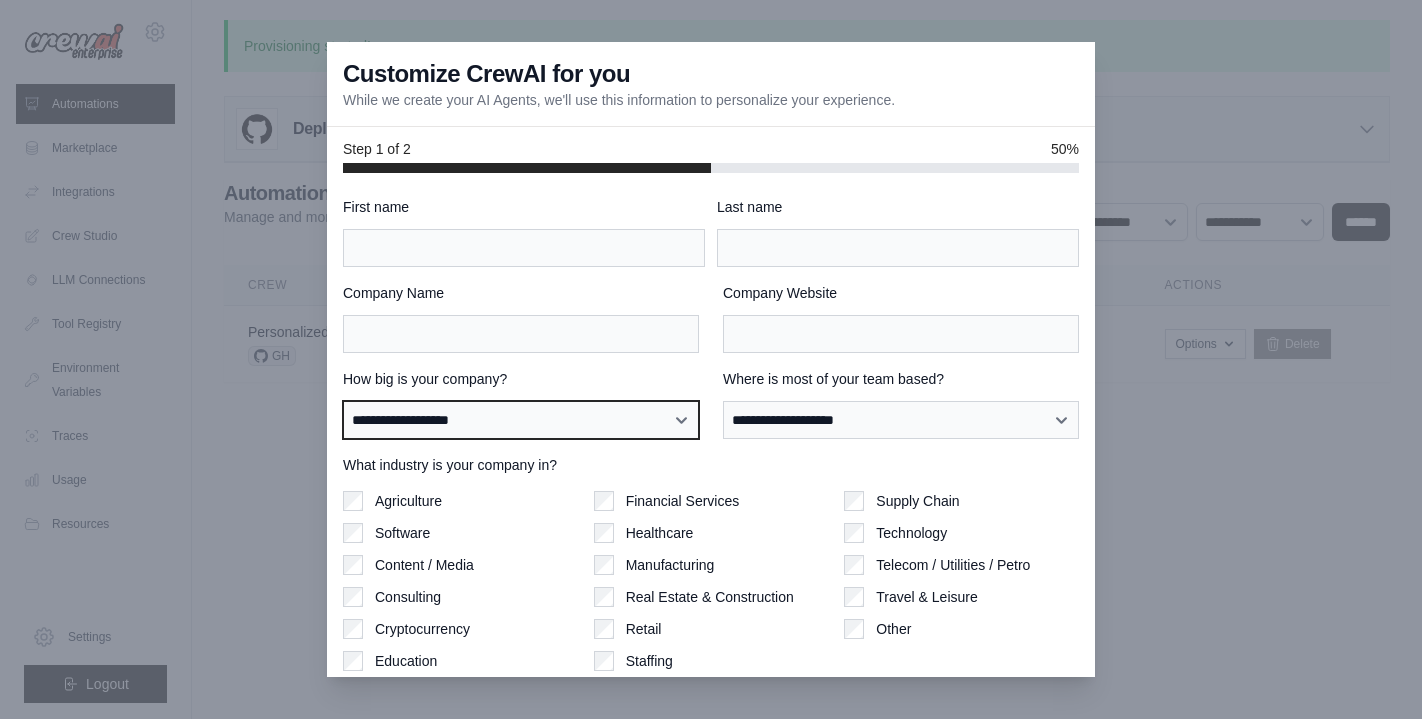 select on "**********" 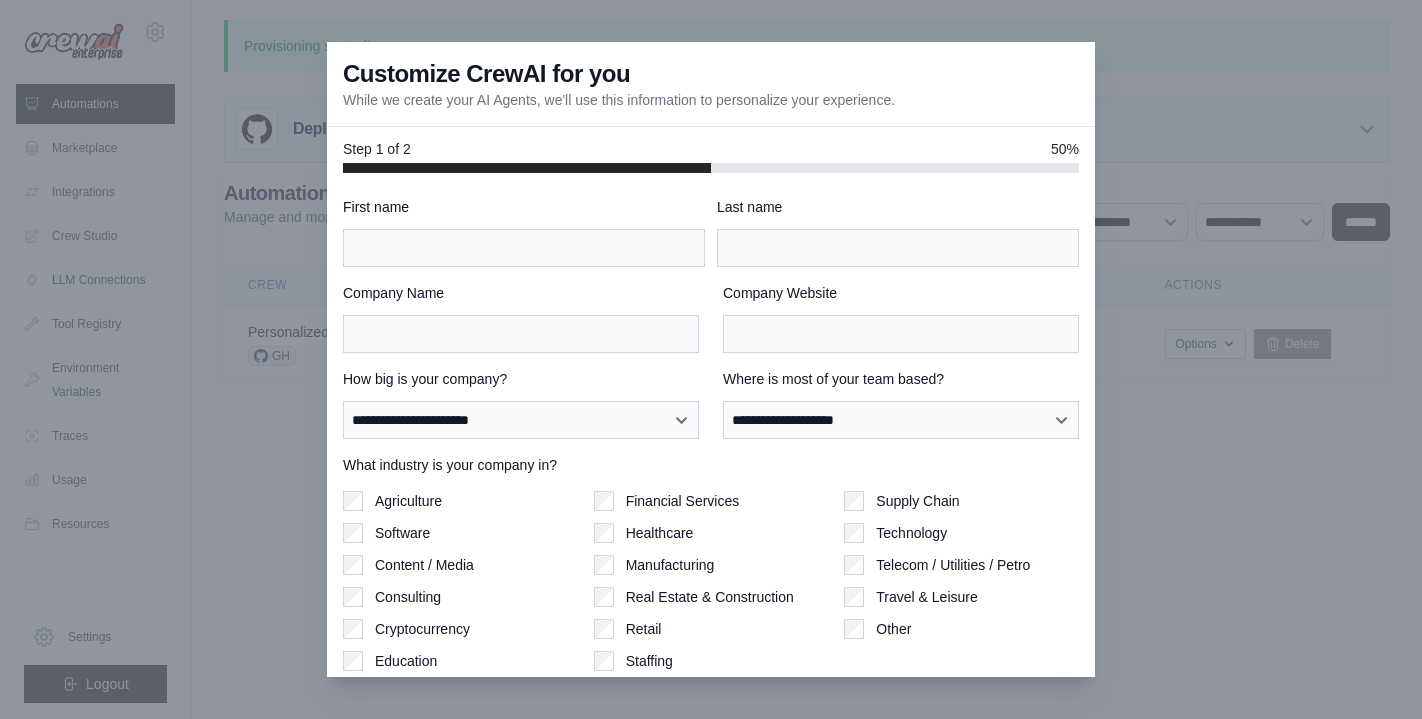 click on "**********" at bounding box center (711, 464) 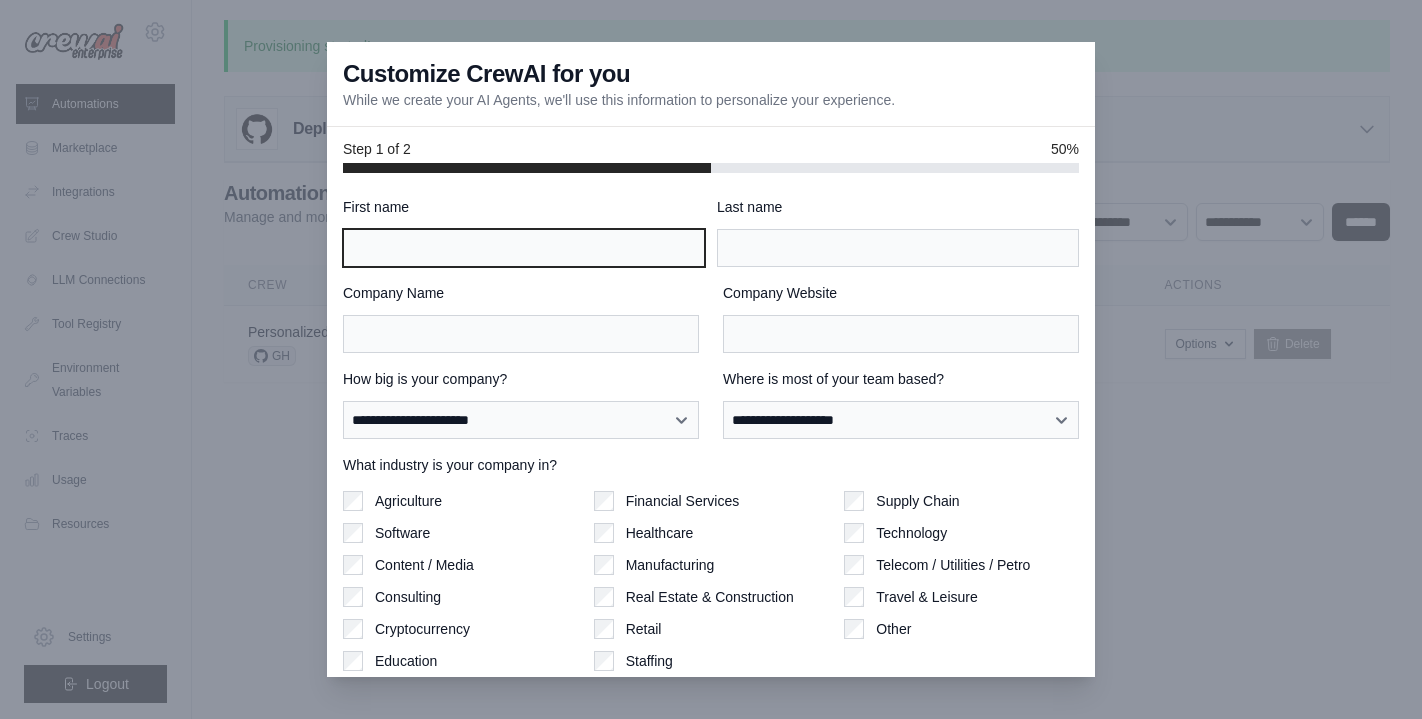 click on "First name" at bounding box center [524, 248] 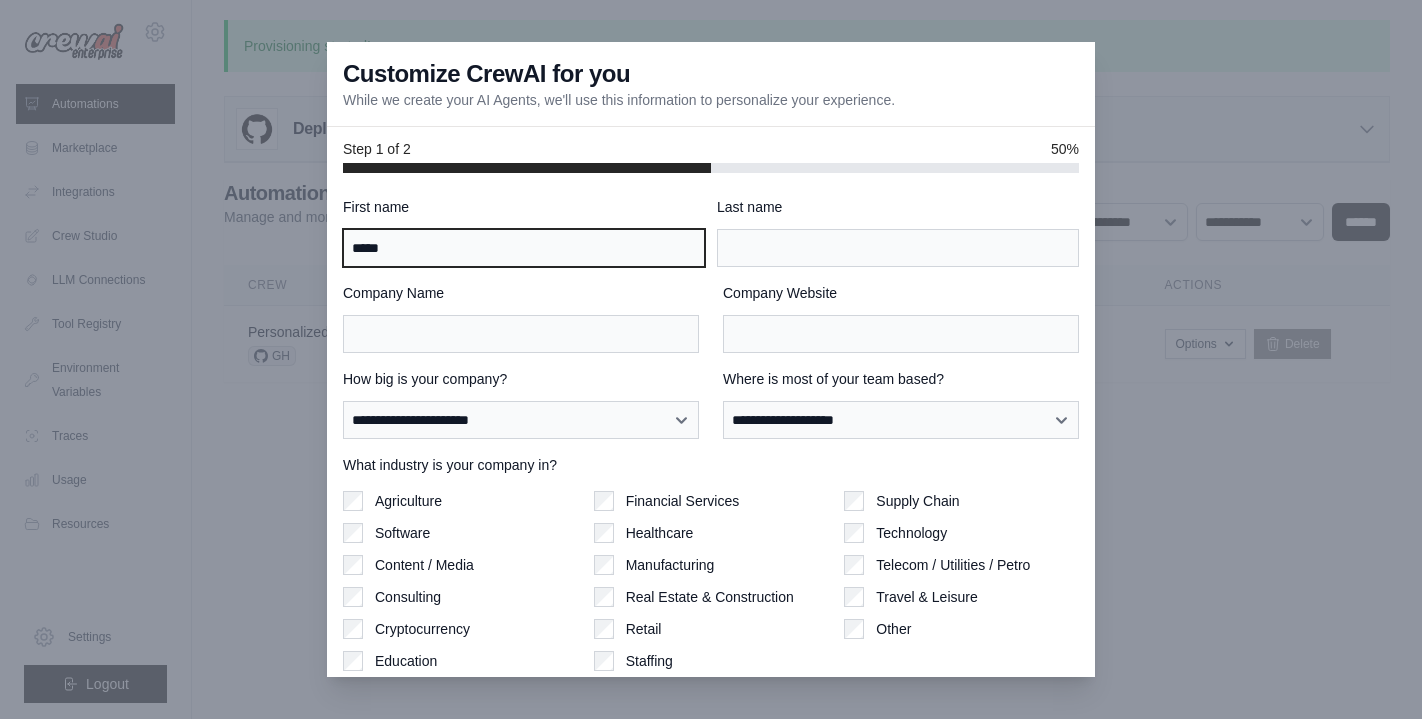 type on "******" 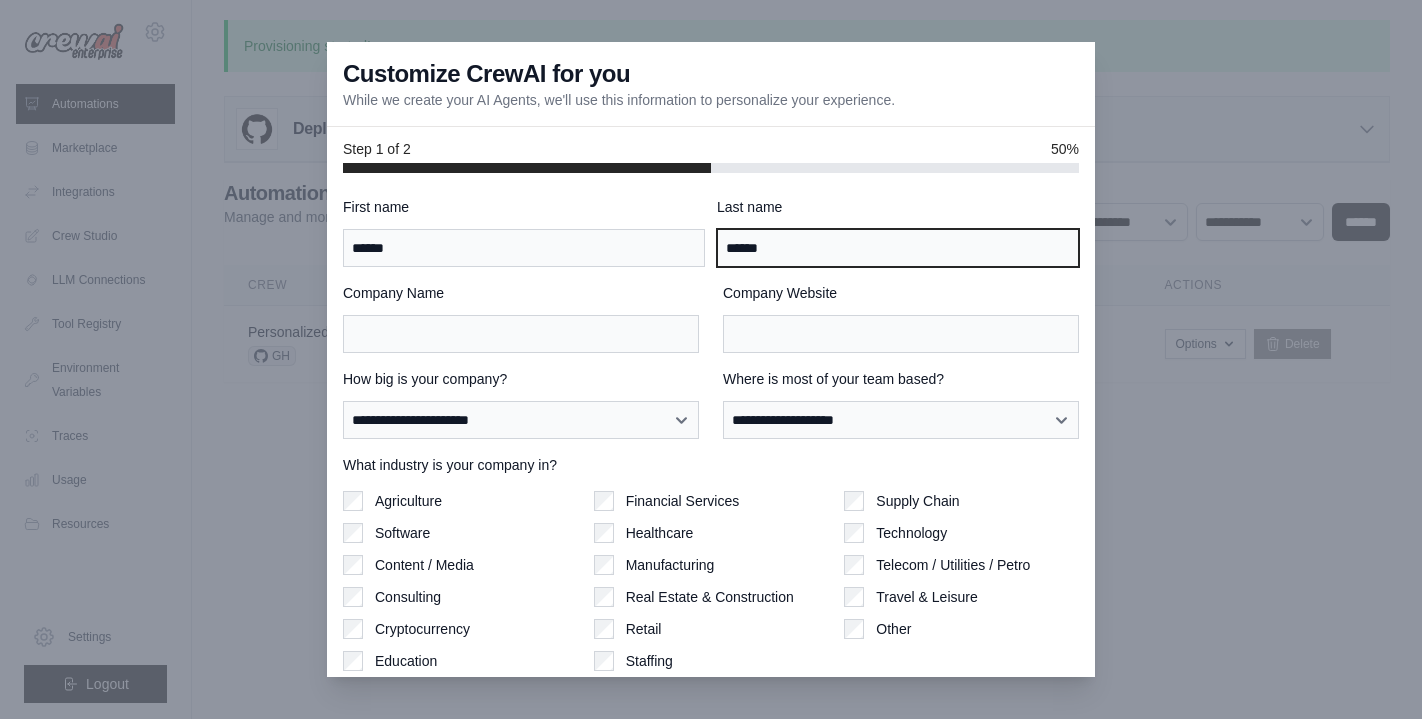 type on "******" 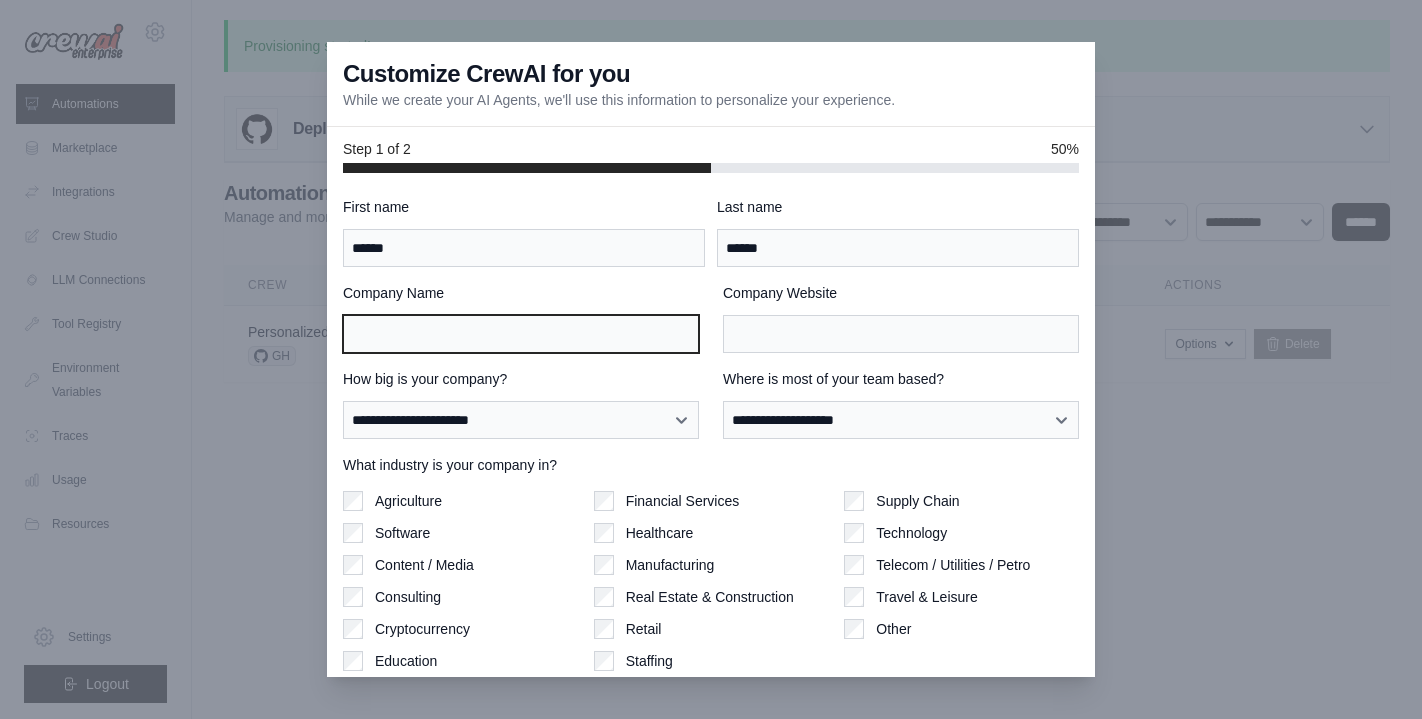 click on "Company Name" at bounding box center [521, 334] 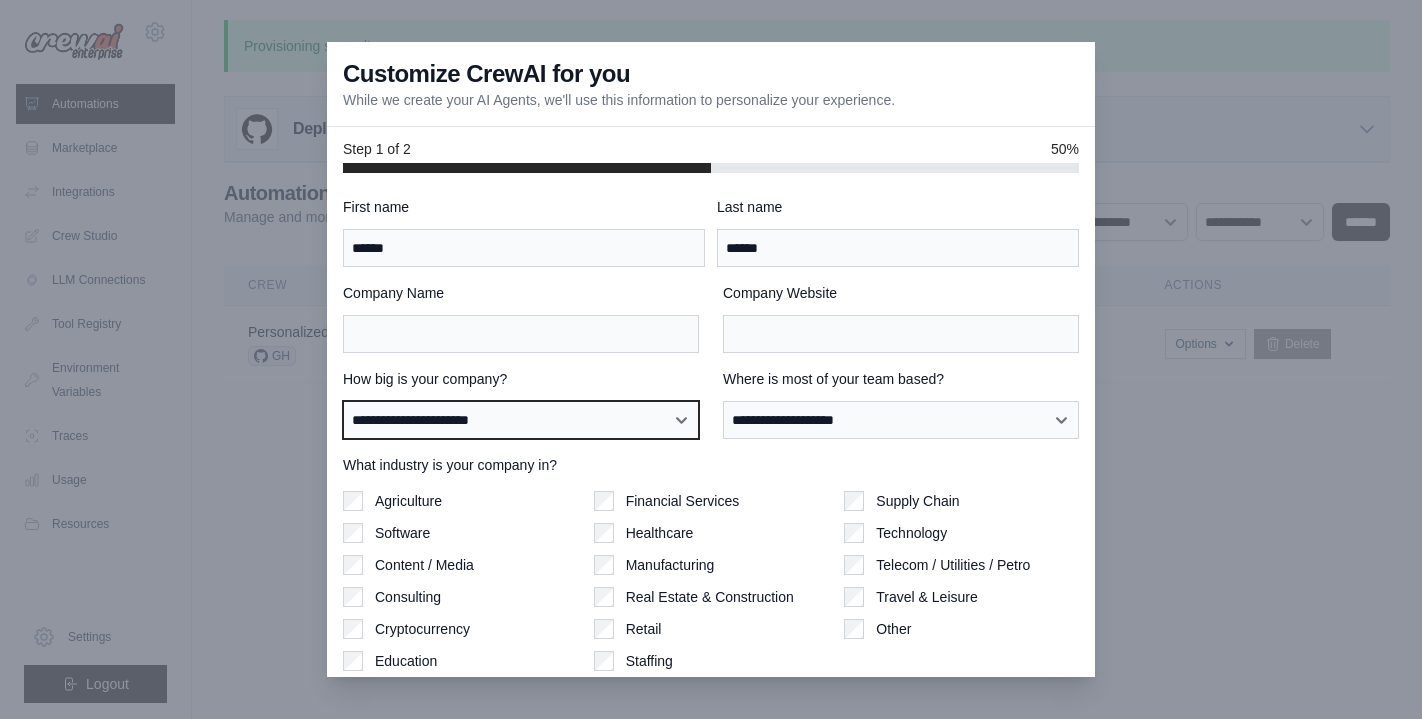 click on "**********" at bounding box center (521, 420) 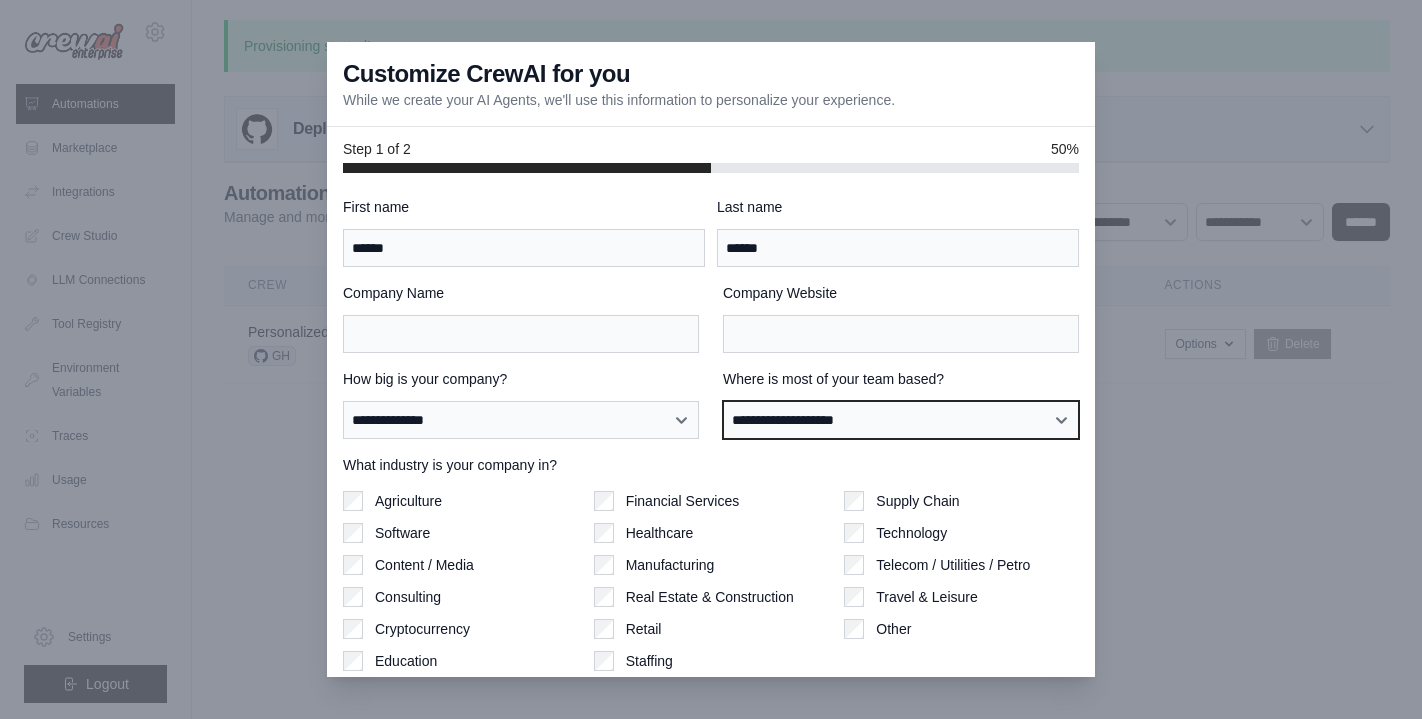 click on "**********" at bounding box center [901, 420] 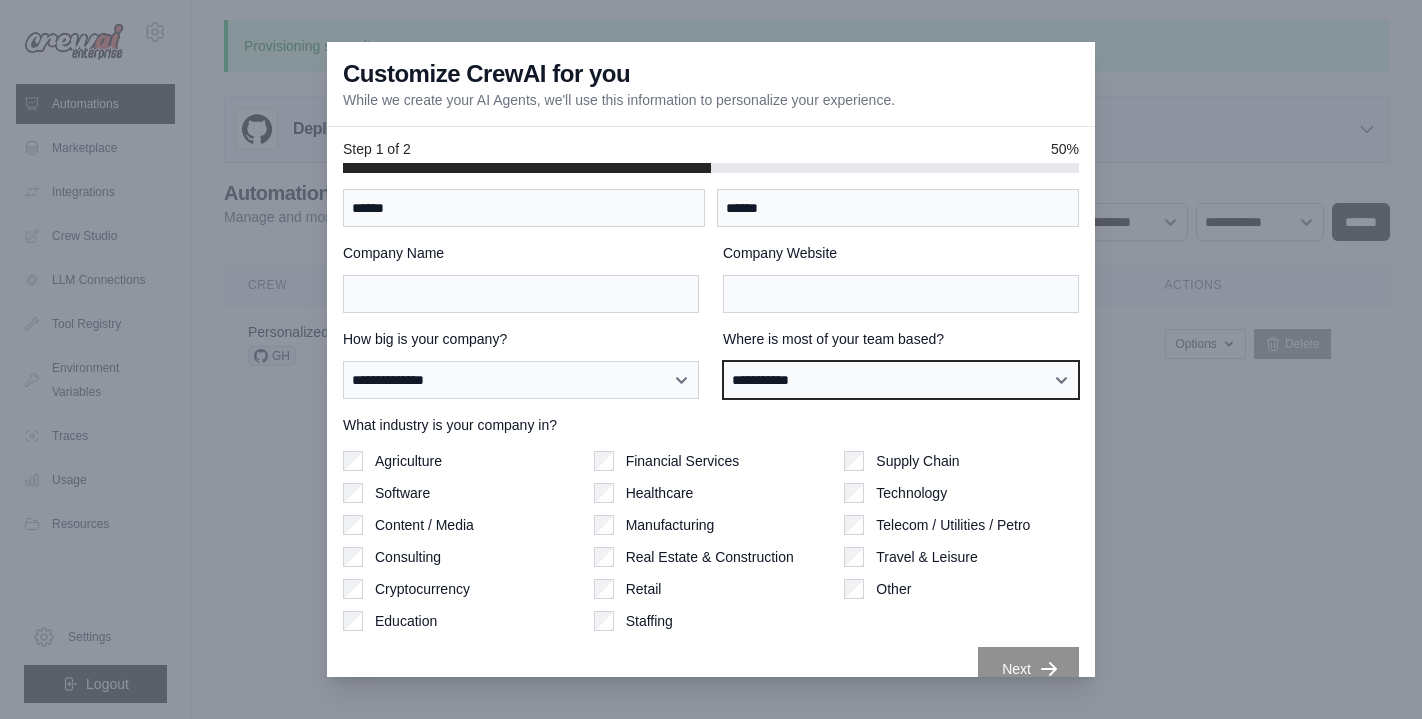 scroll, scrollTop: 70, scrollLeft: 0, axis: vertical 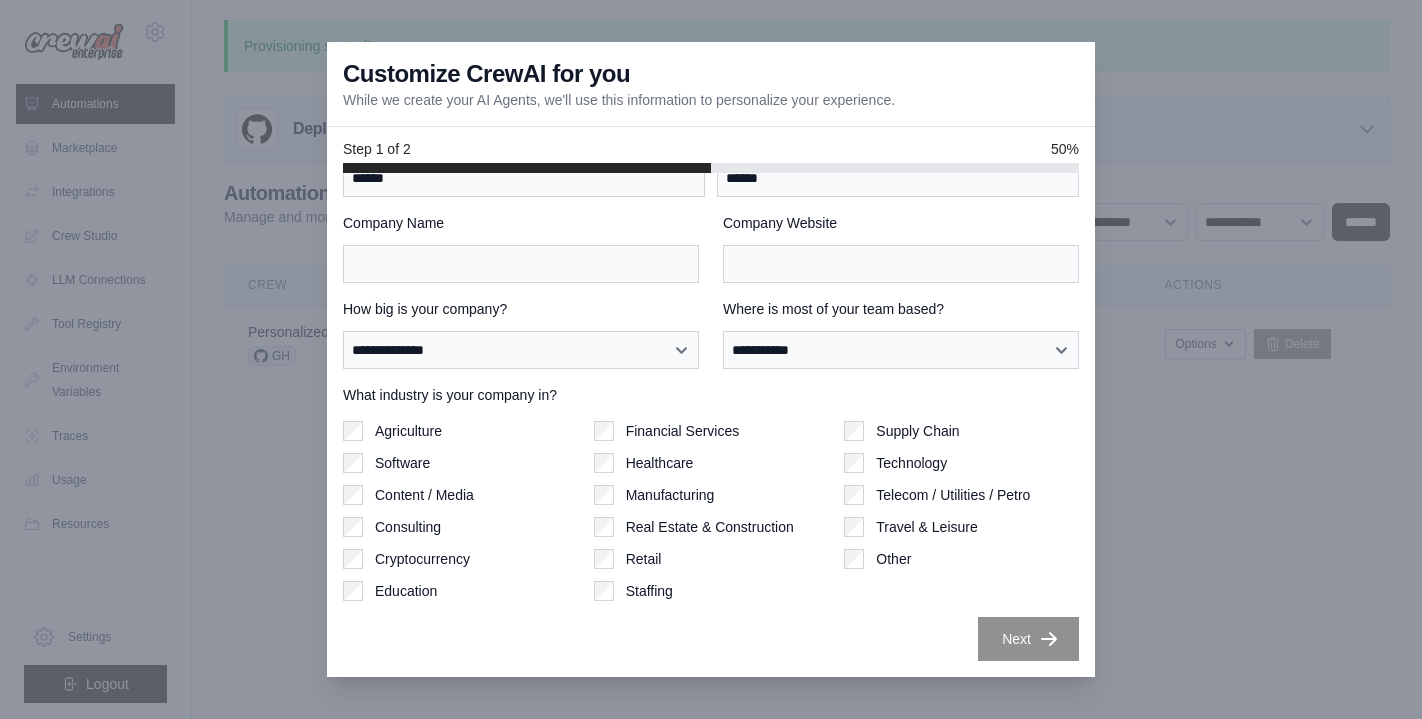 click on "Consulting" at bounding box center (408, 527) 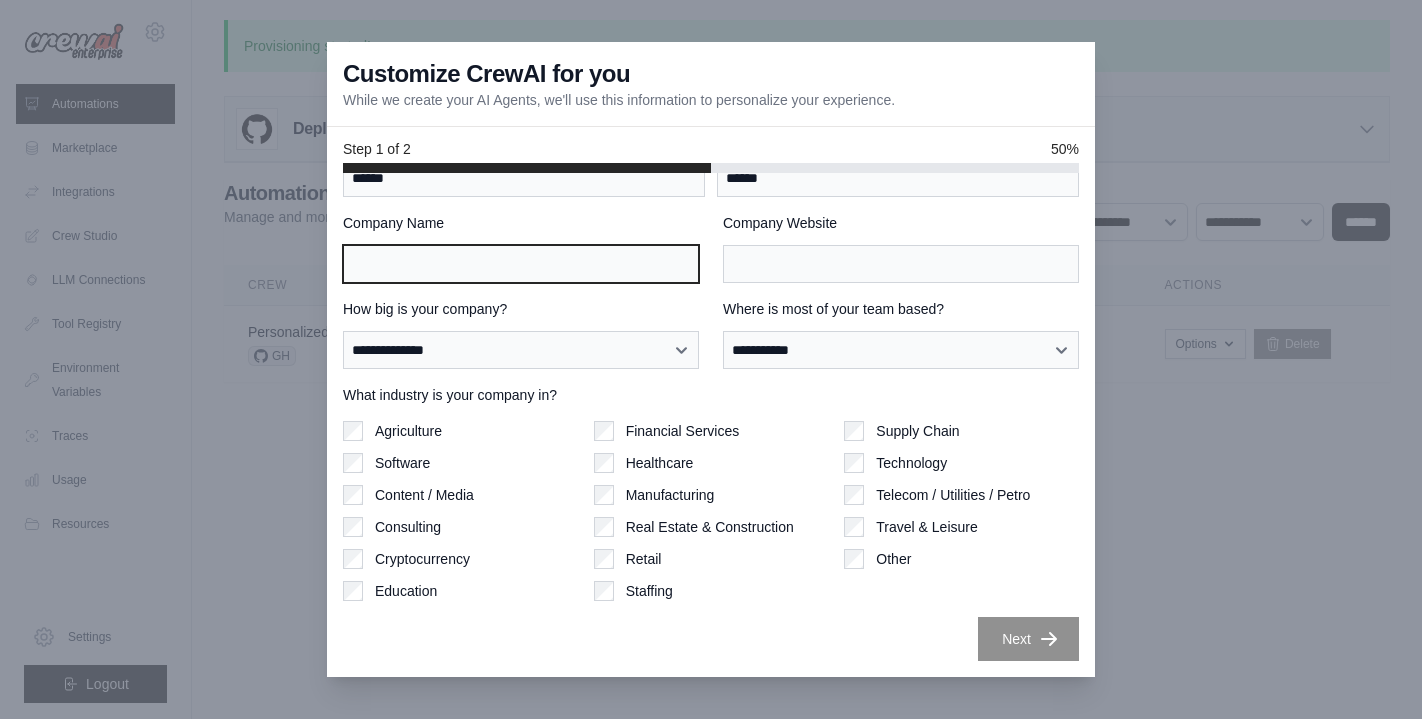 click on "Company Name" at bounding box center (521, 264) 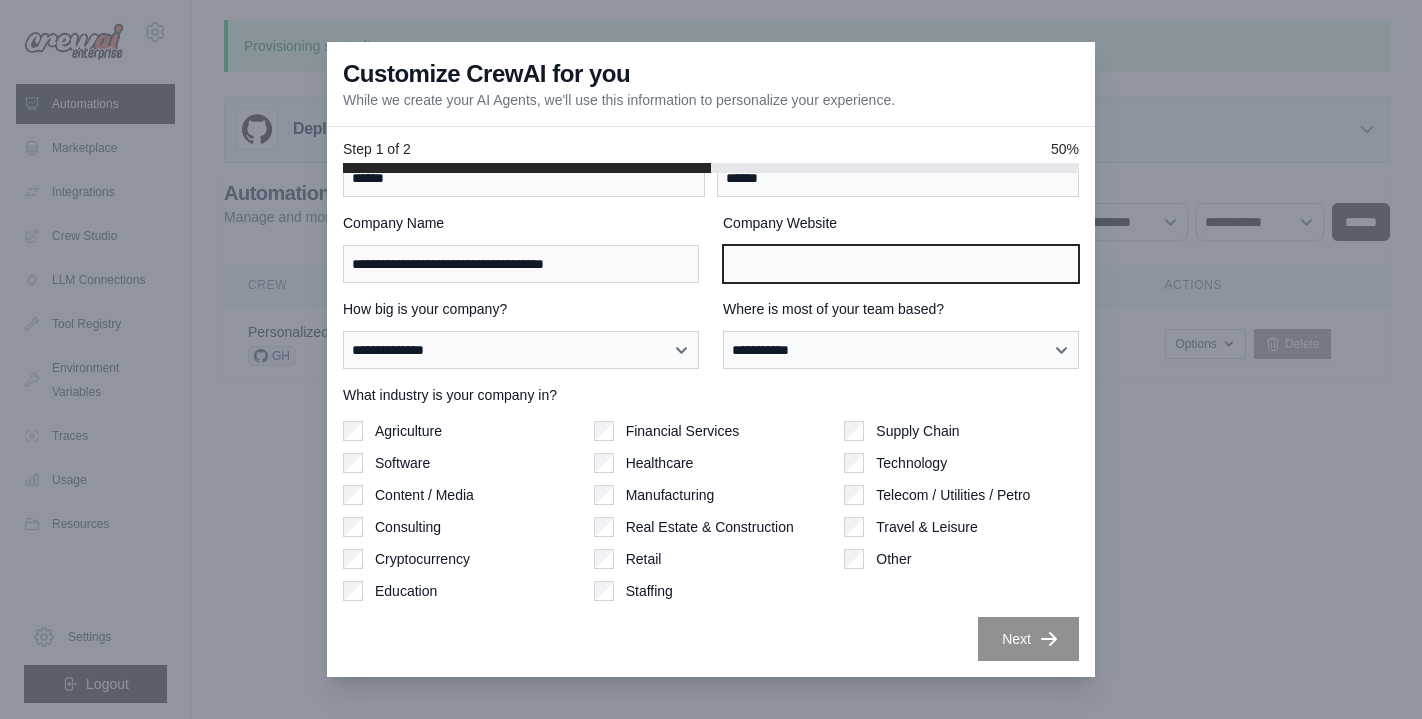 type on "**********" 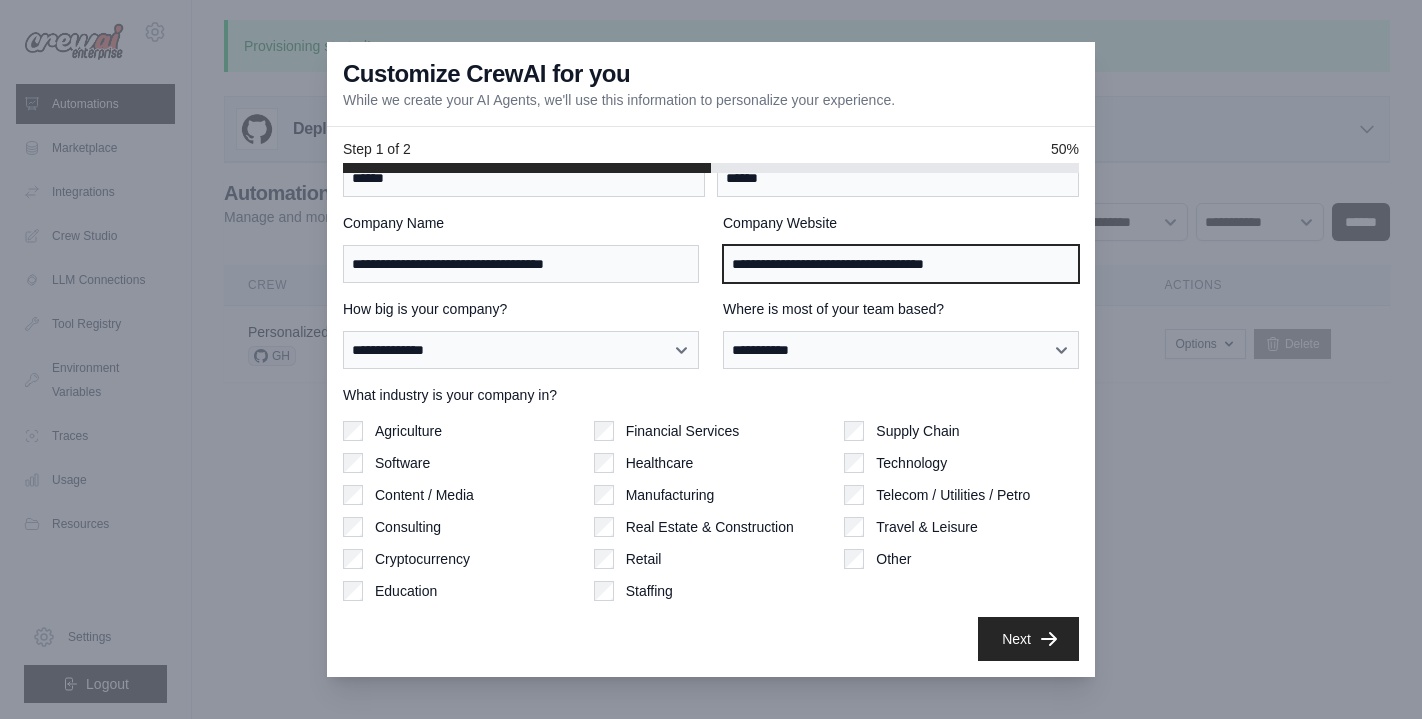 click on "**********" at bounding box center [901, 264] 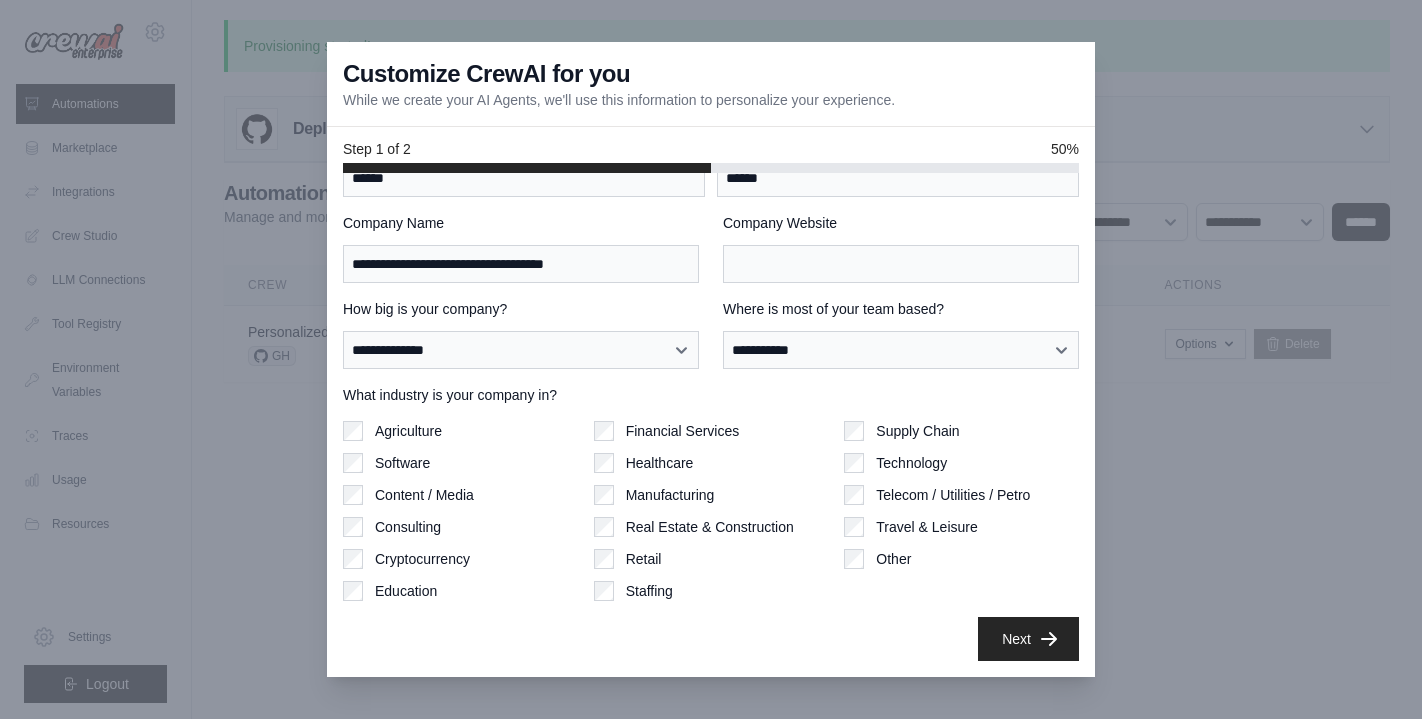 click on "What industry is your company in?
Agriculture
Software
Content / Media
Consulting
Cryptocurrency
Education
Financial Services
Healthcare" at bounding box center (711, 493) 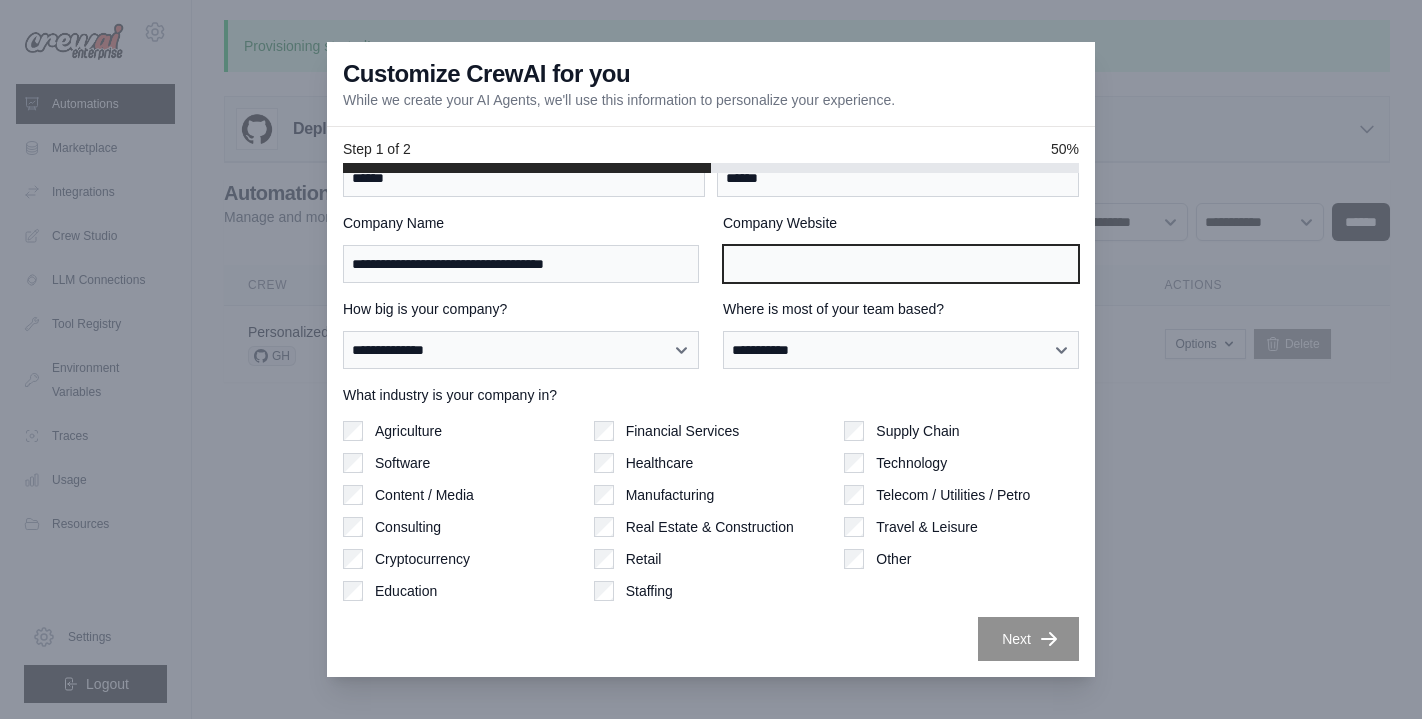 click on "Company Website" at bounding box center [901, 264] 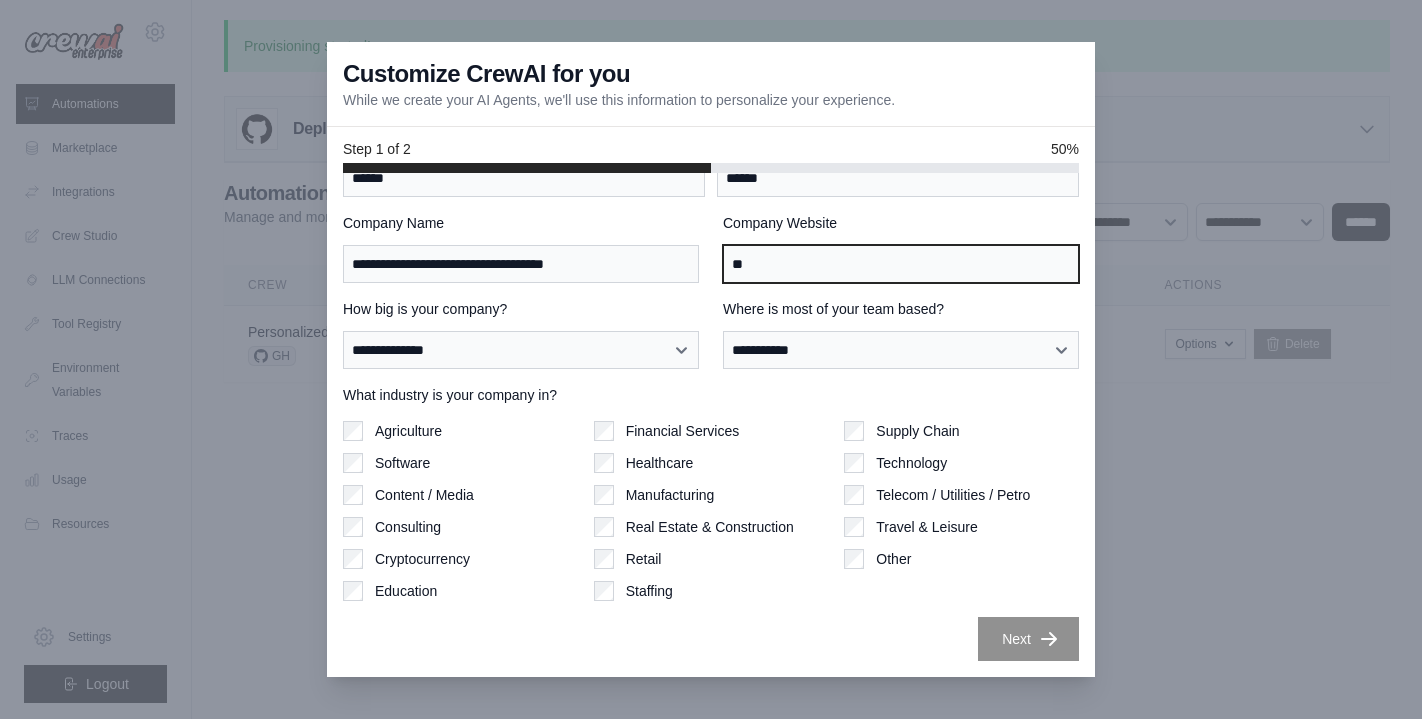 type on "*" 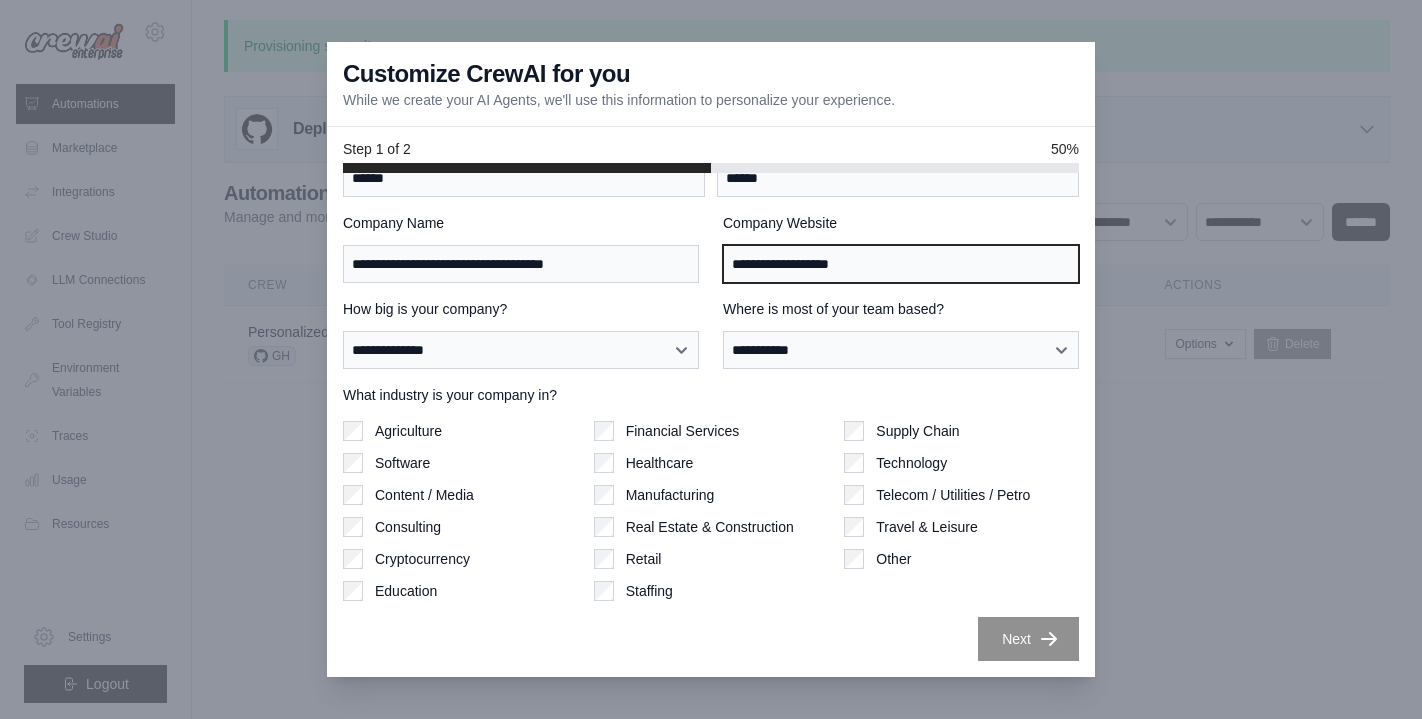 type on "**********" 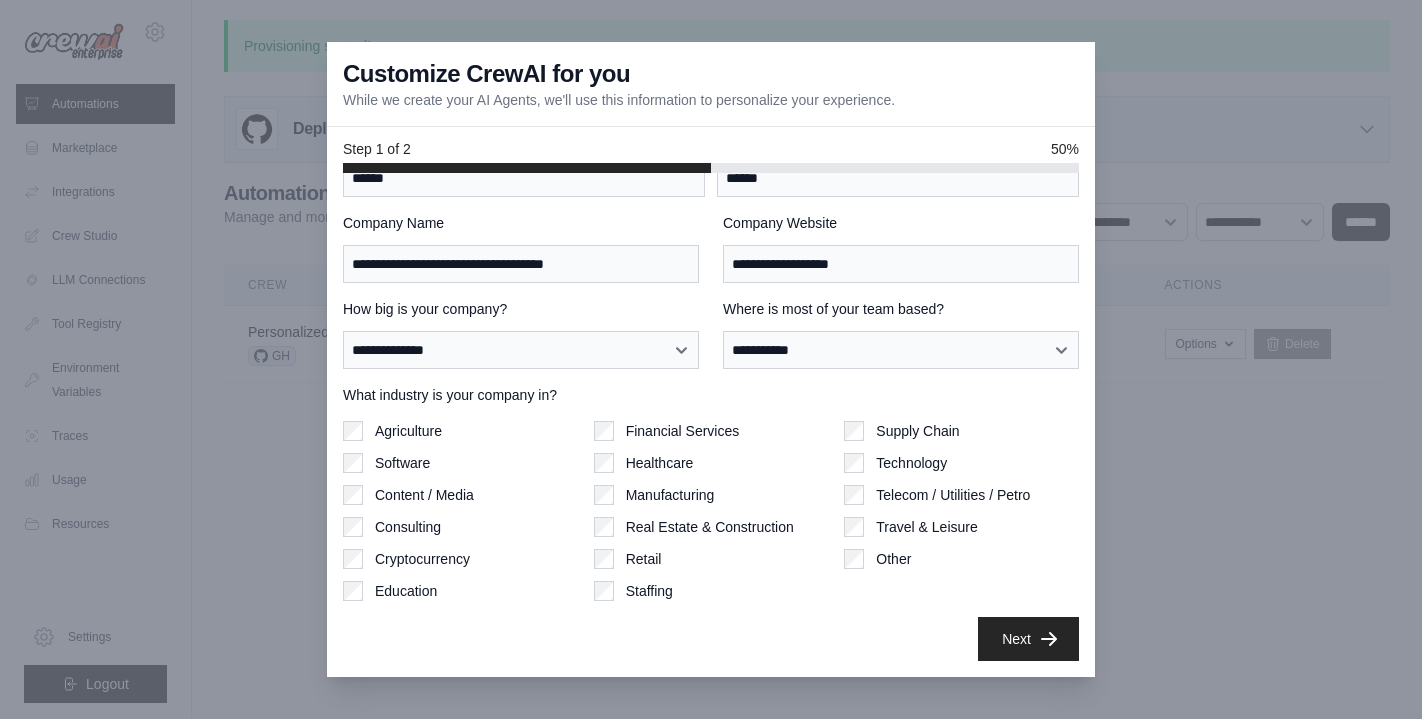 click on "Supply Chain
Technology
Telecom / Utilities / Petro
Travel & Leisure
Other" at bounding box center (961, 511) 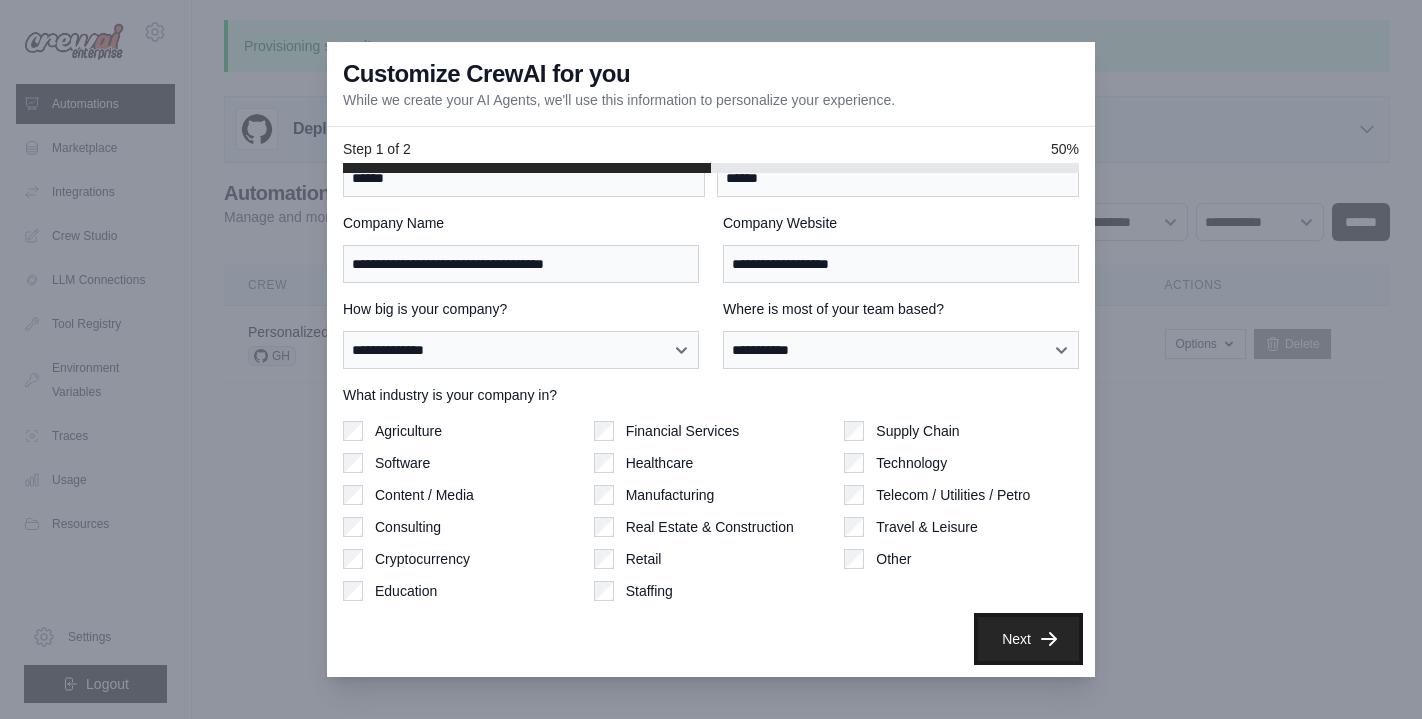 click 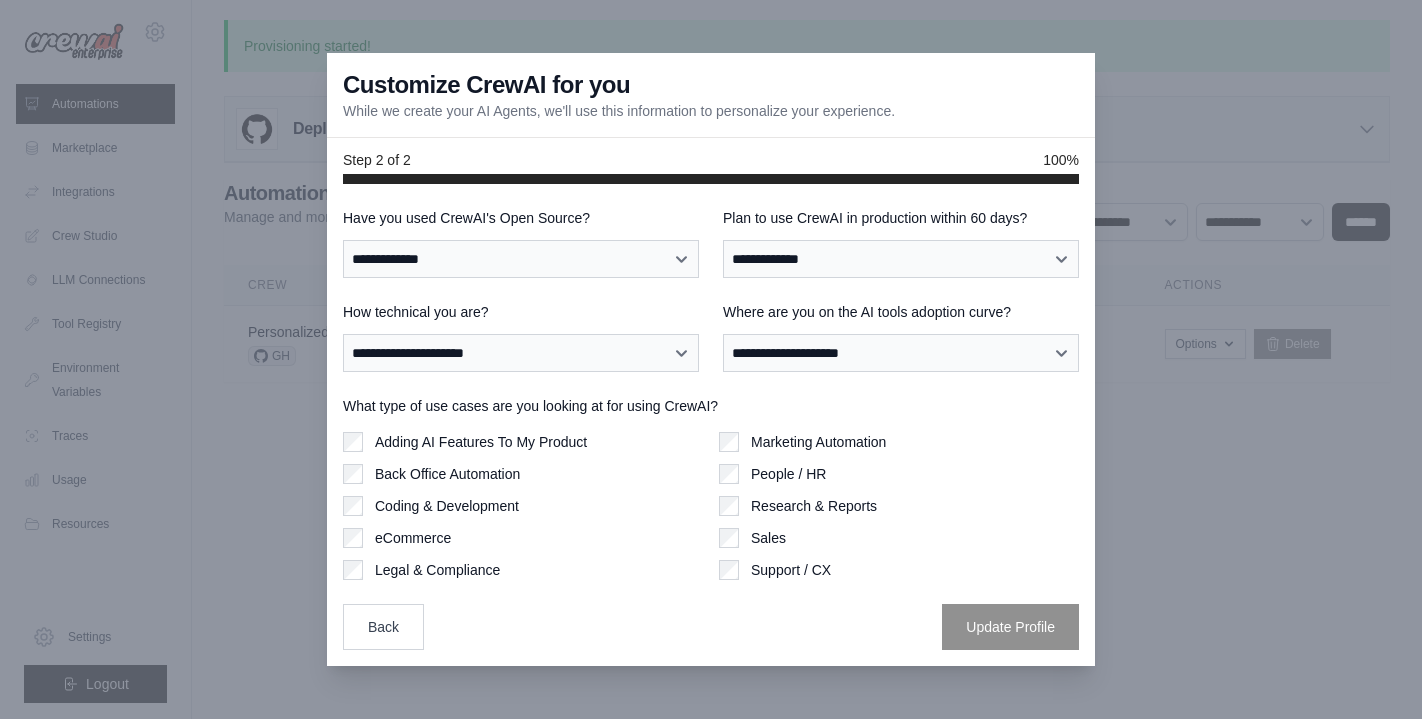 scroll, scrollTop: 0, scrollLeft: 0, axis: both 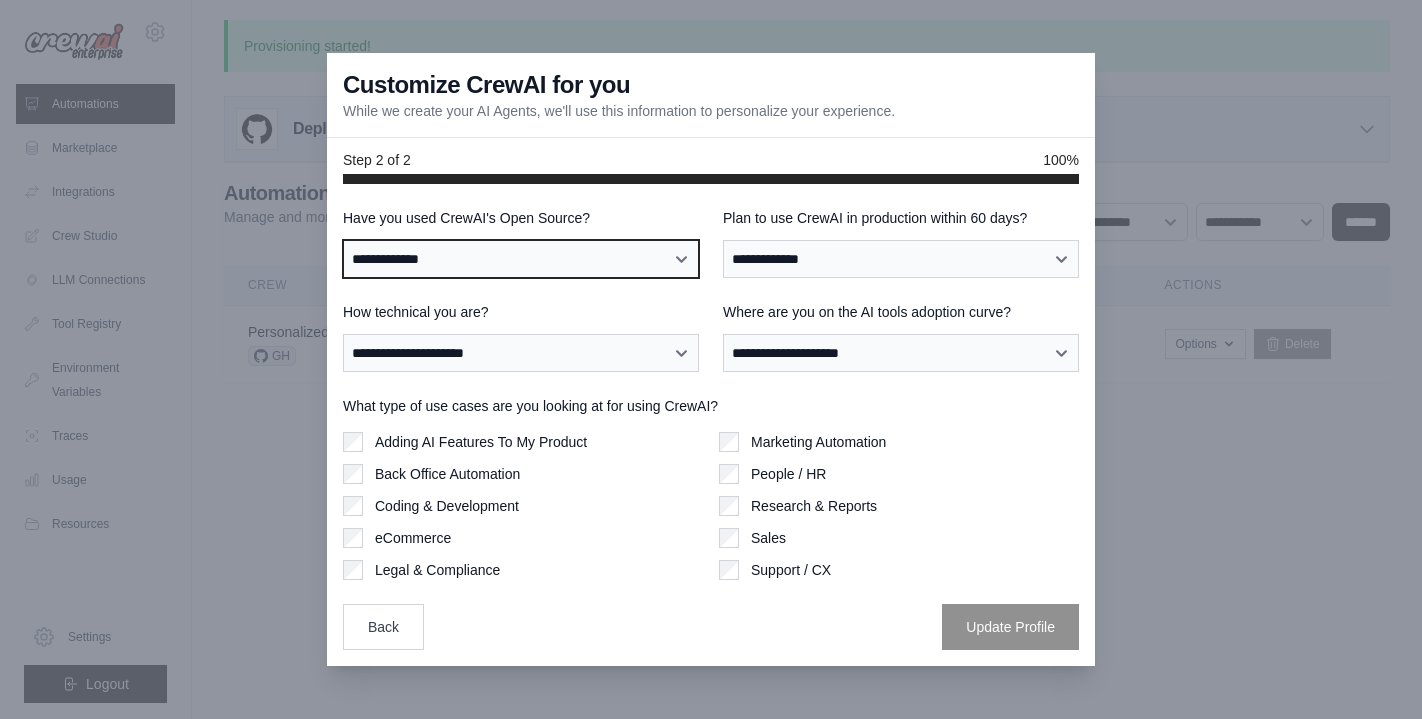 click on "**********" at bounding box center [521, 259] 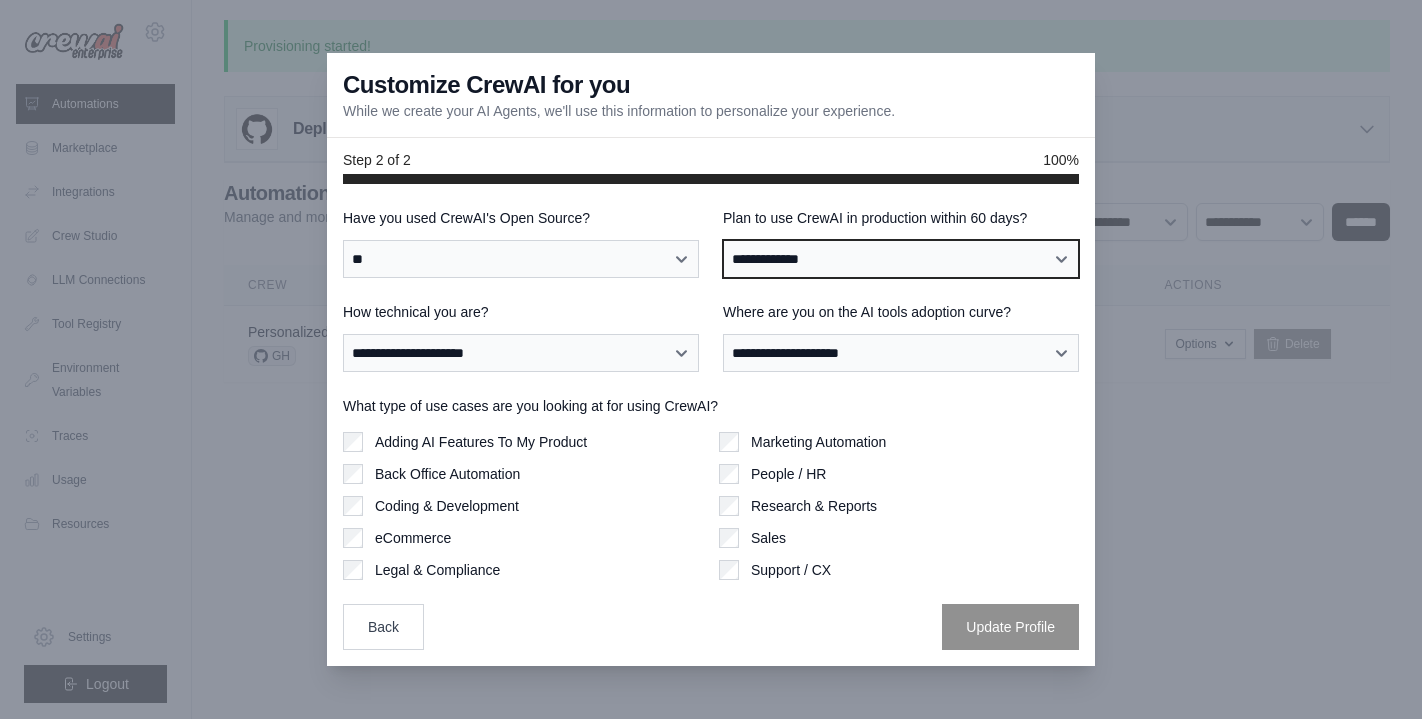 click on "**********" at bounding box center (901, 259) 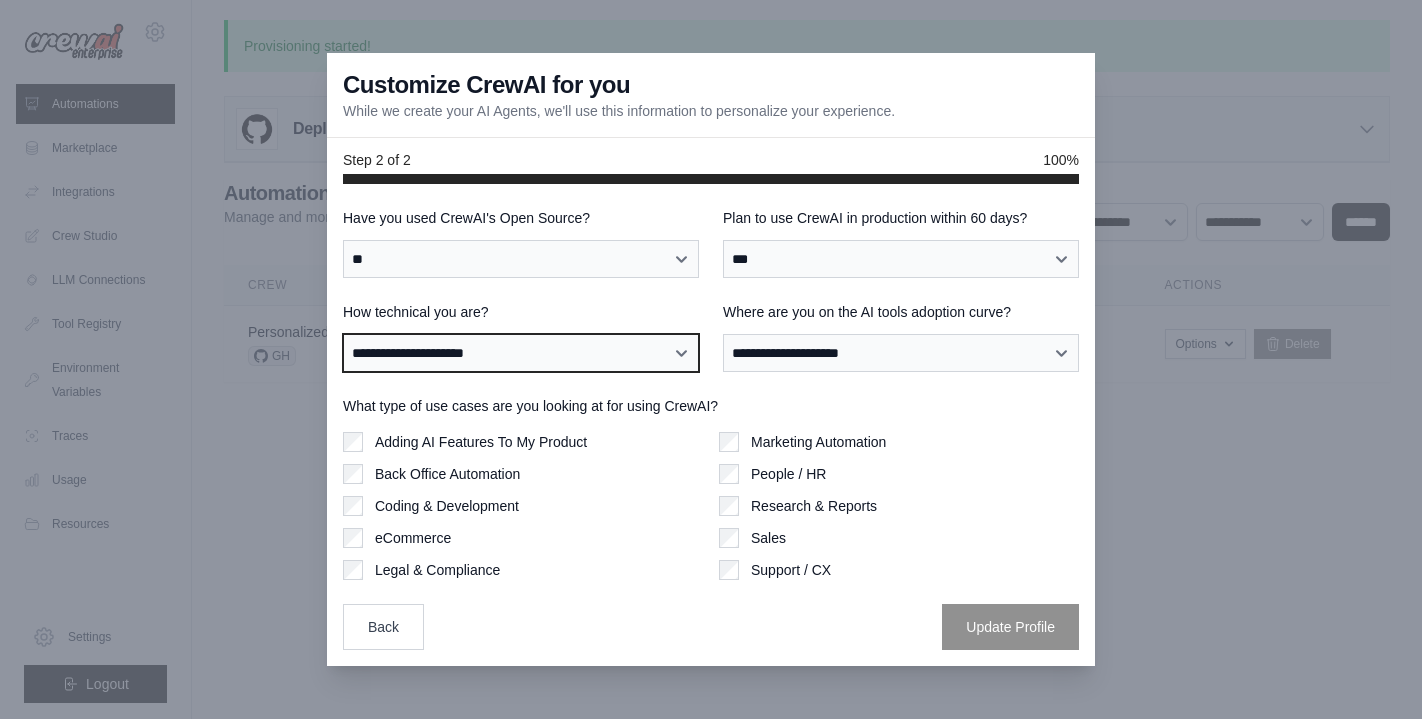 click on "**********" at bounding box center (521, 353) 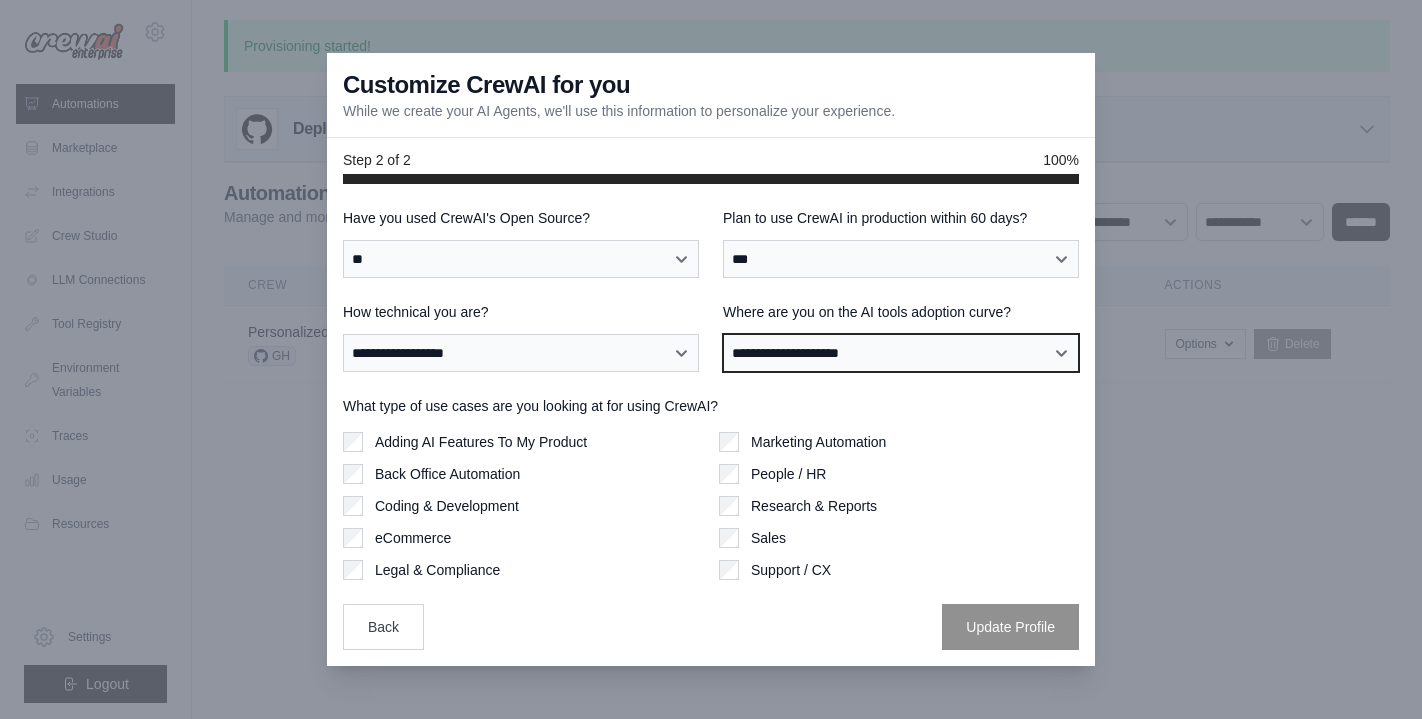 click on "**********" at bounding box center [901, 353] 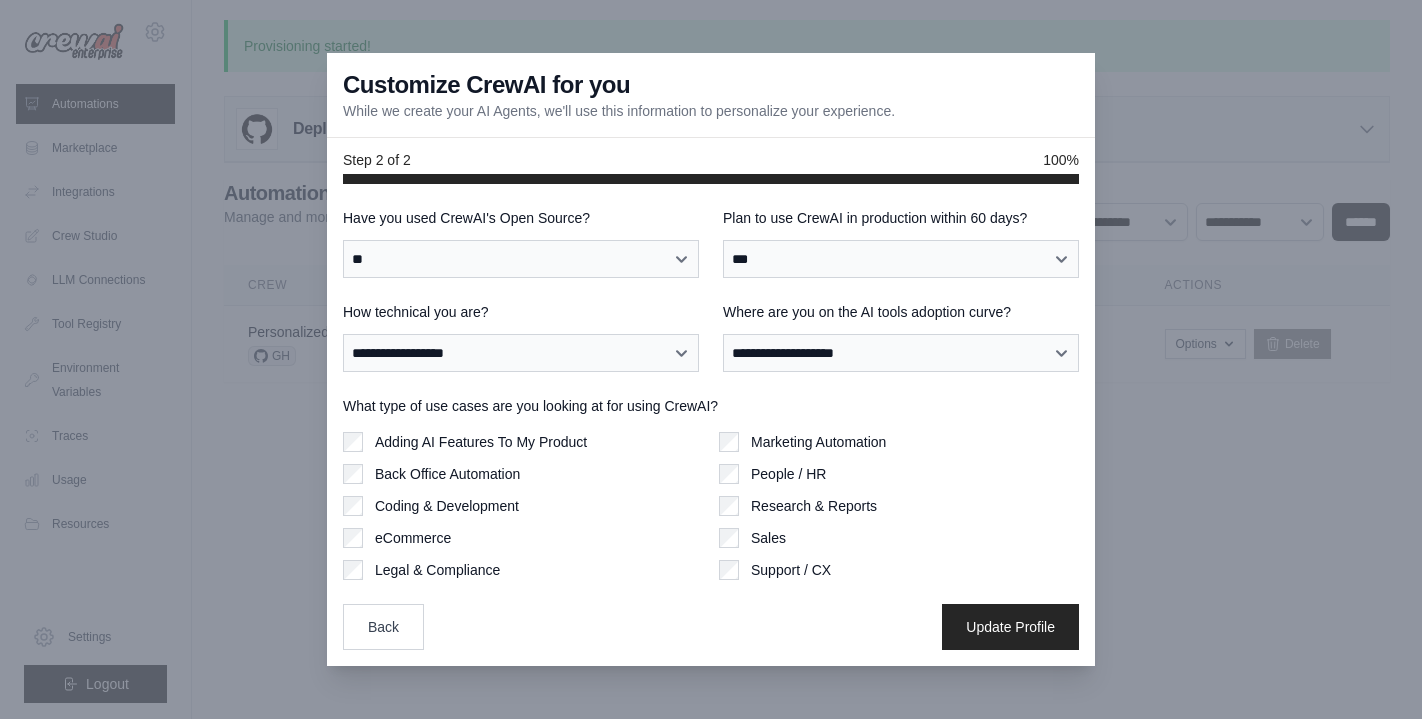 click on "Legal & Compliance" at bounding box center (437, 570) 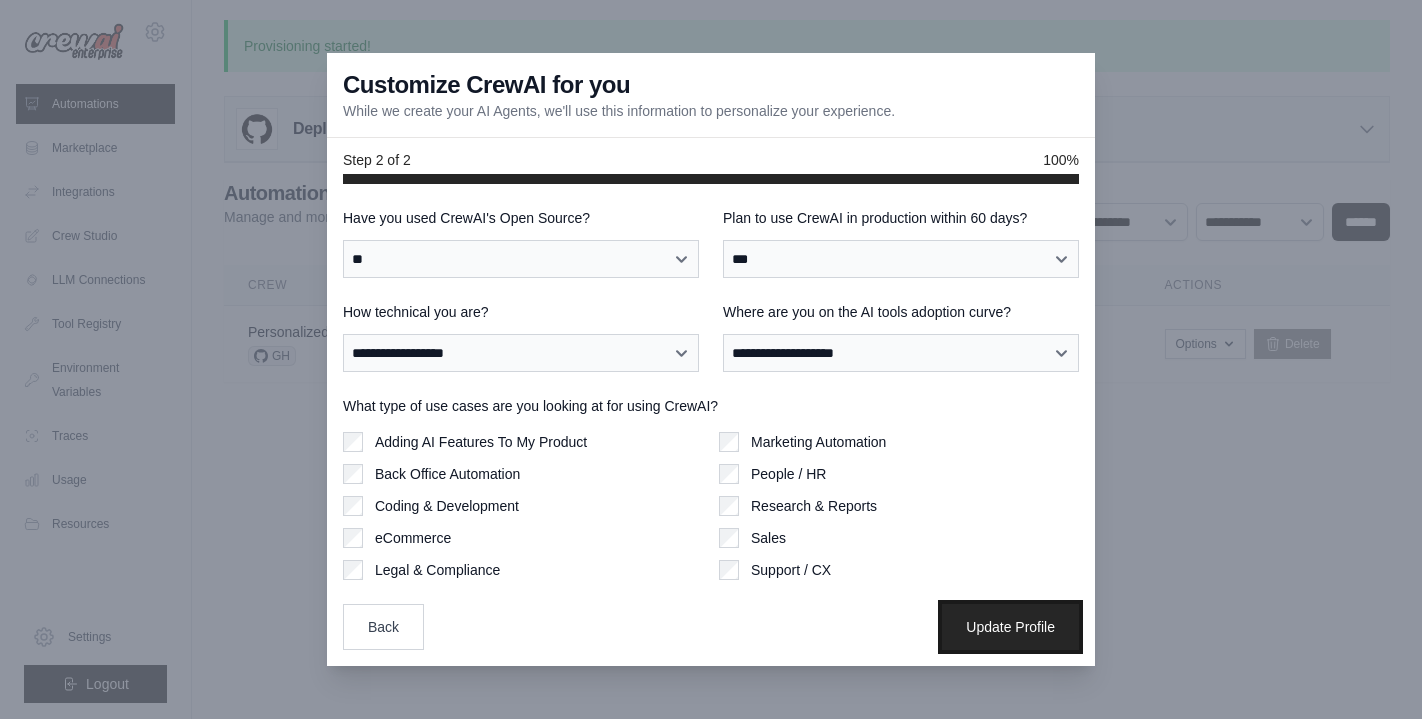 click on "Update Profile" at bounding box center [1010, 627] 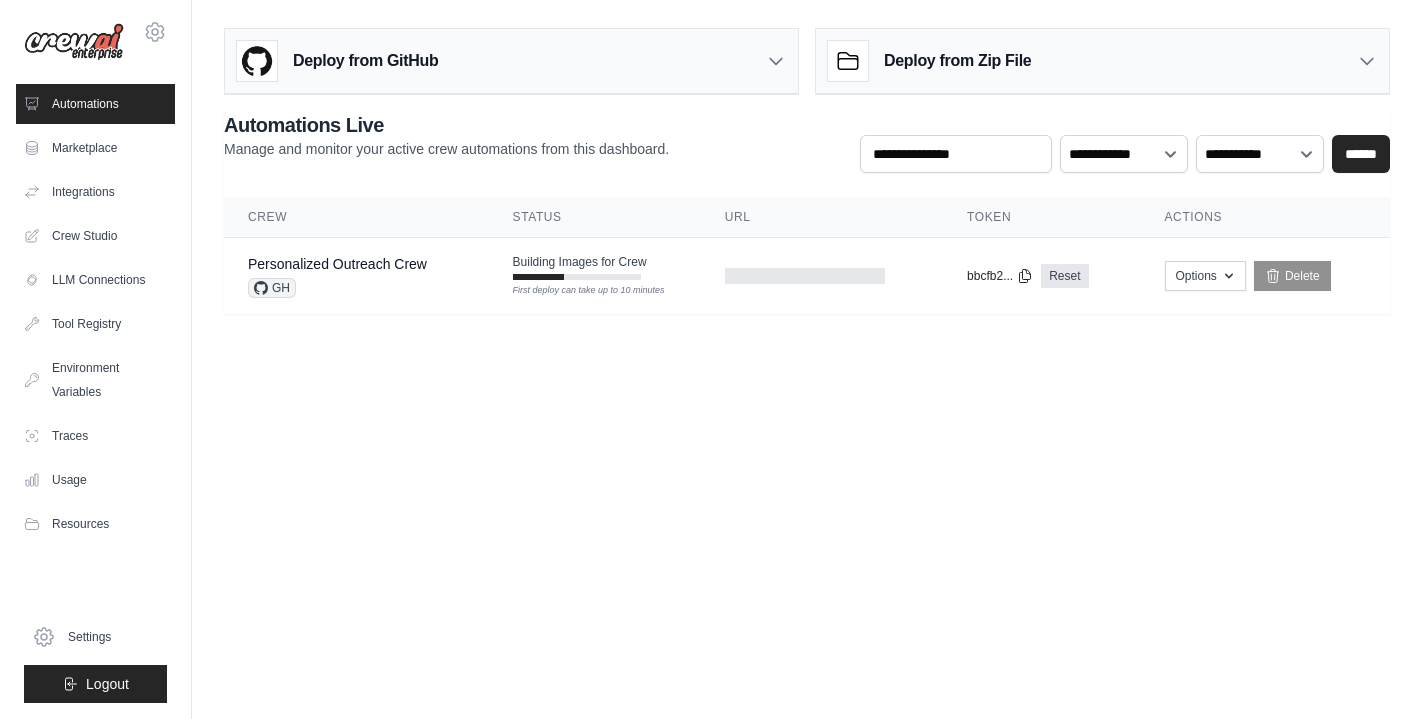 scroll, scrollTop: 0, scrollLeft: 0, axis: both 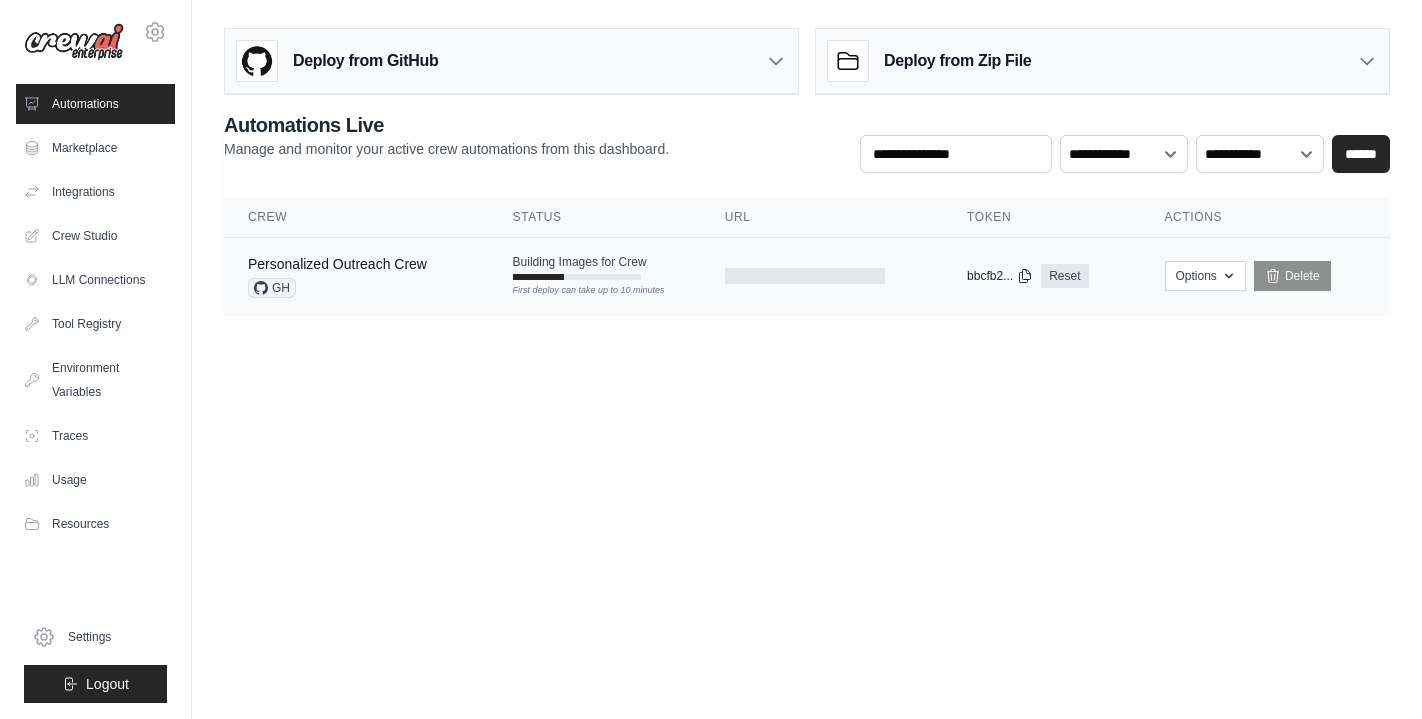 click on "GH" at bounding box center (337, 288) 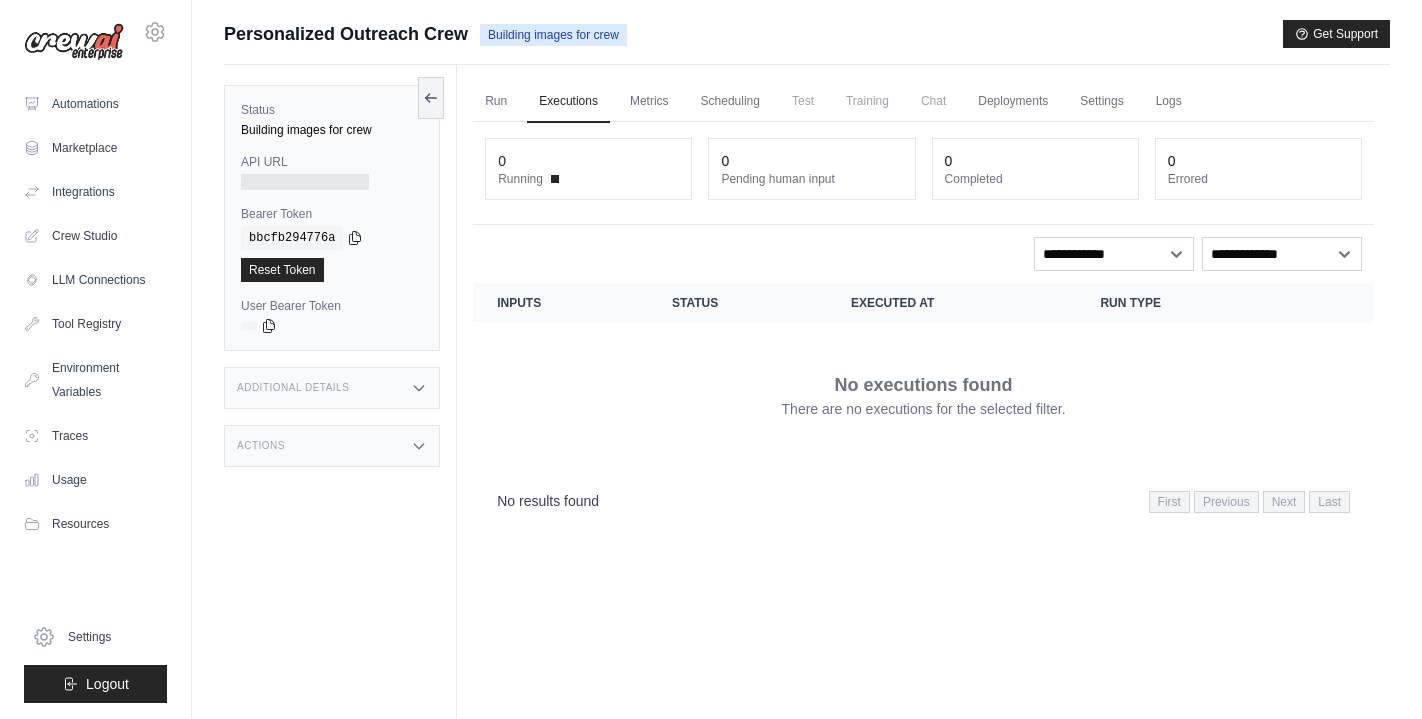 scroll, scrollTop: 0, scrollLeft: 0, axis: both 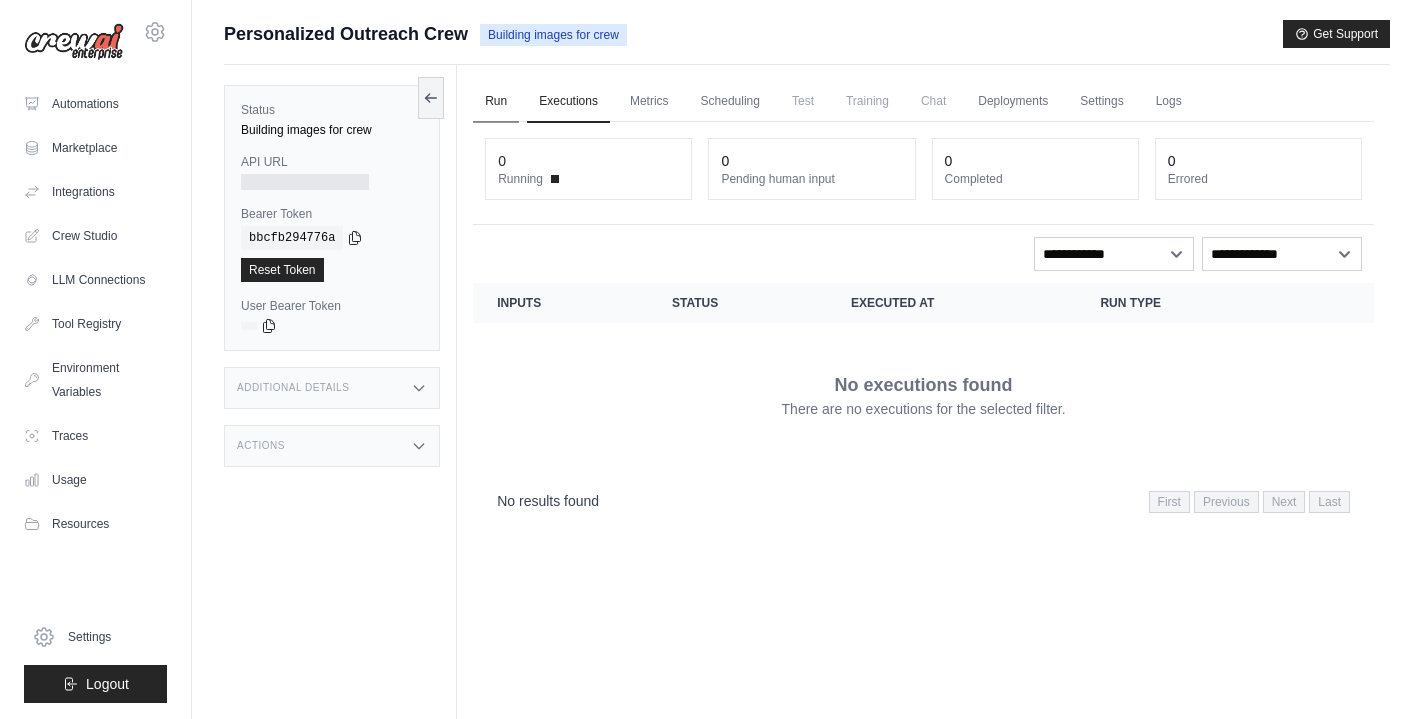 click on "Run" at bounding box center [496, 102] 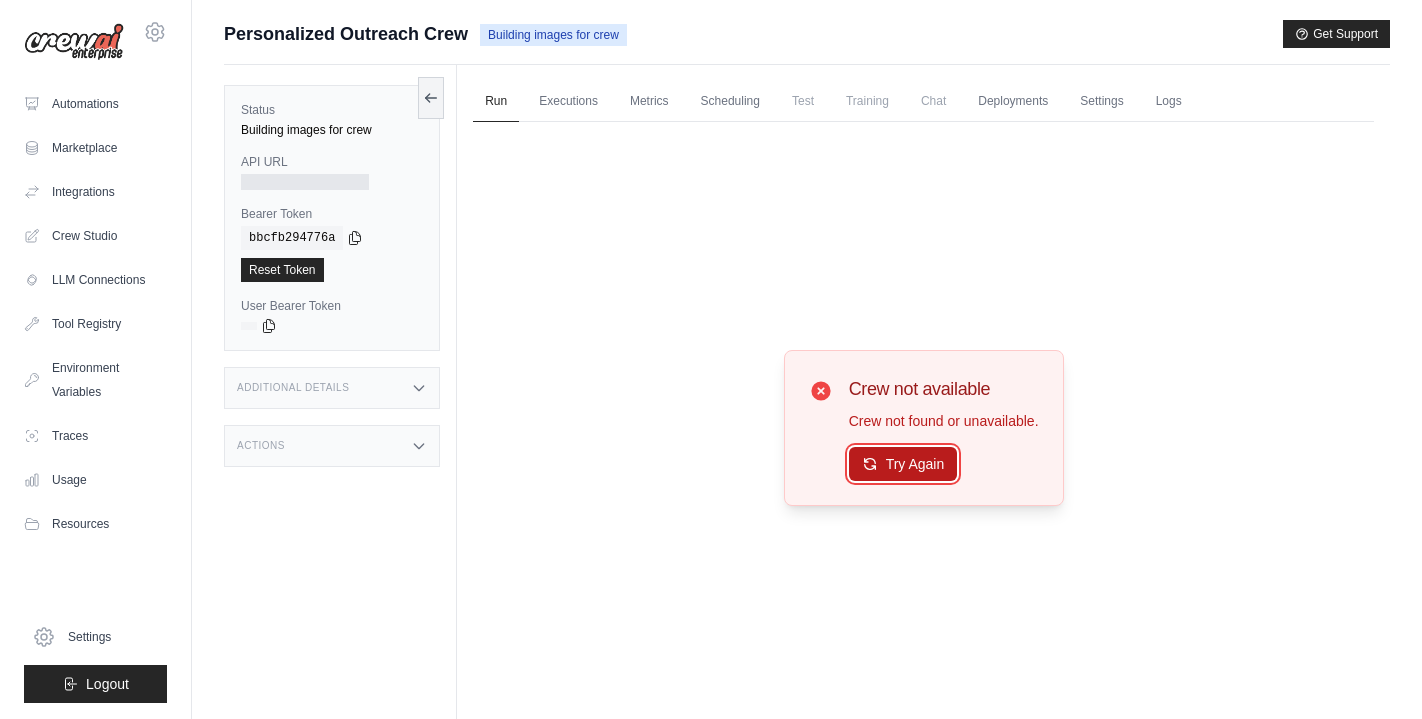 click on "Try Again" at bounding box center [903, 464] 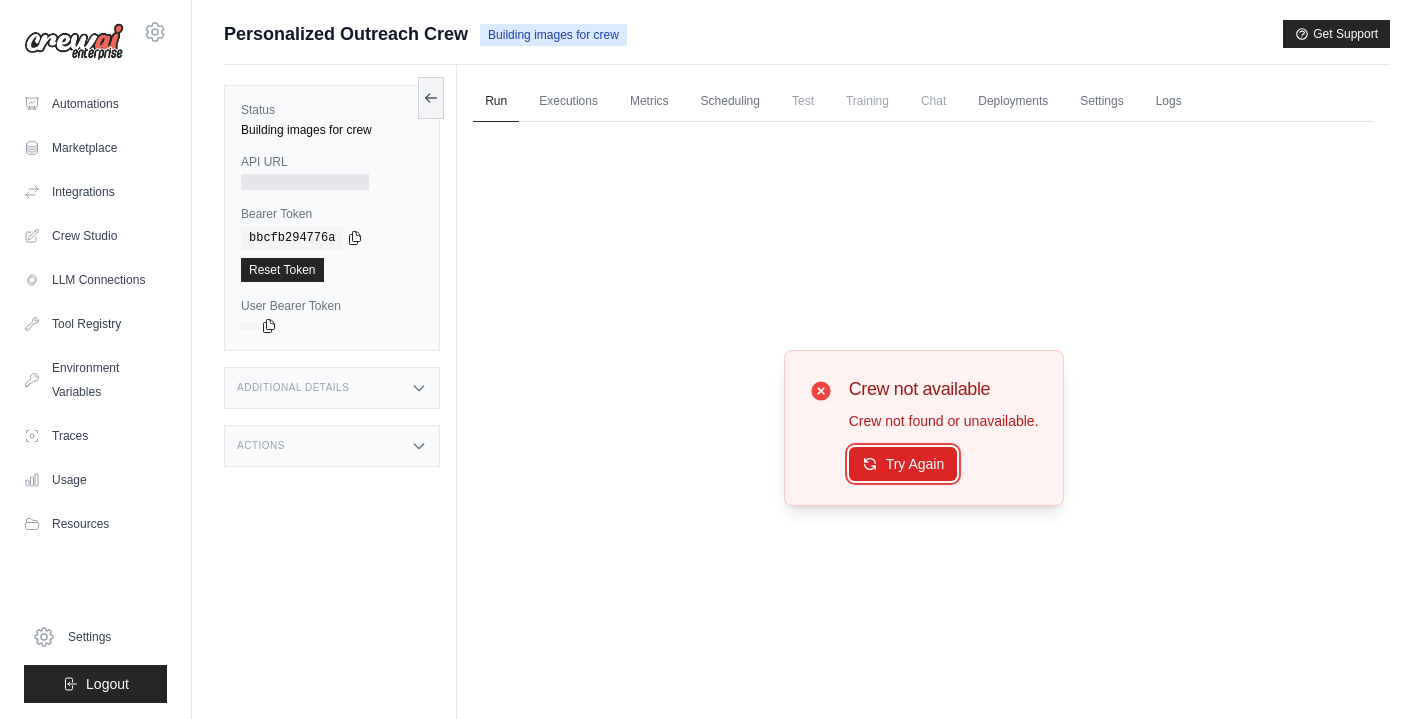 click on "Try Again" at bounding box center [903, 464] 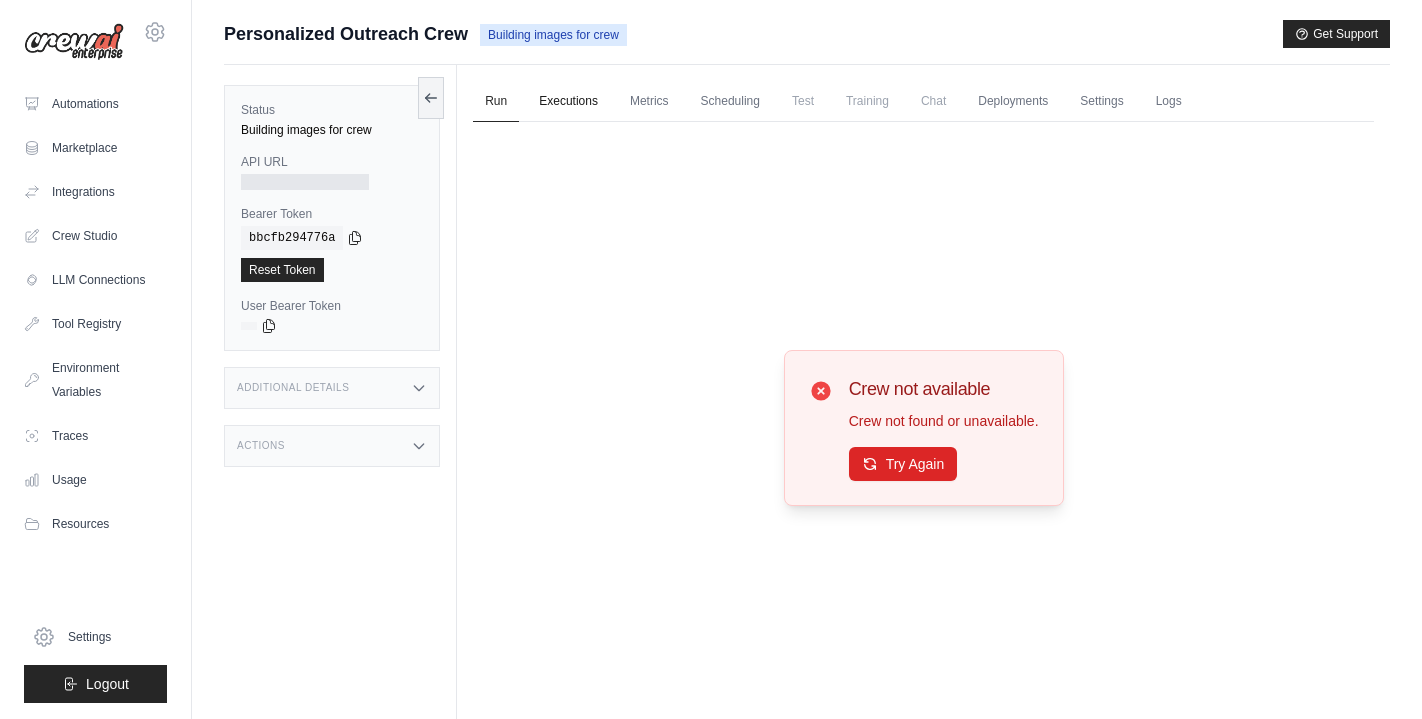 click on "Executions" at bounding box center (568, 102) 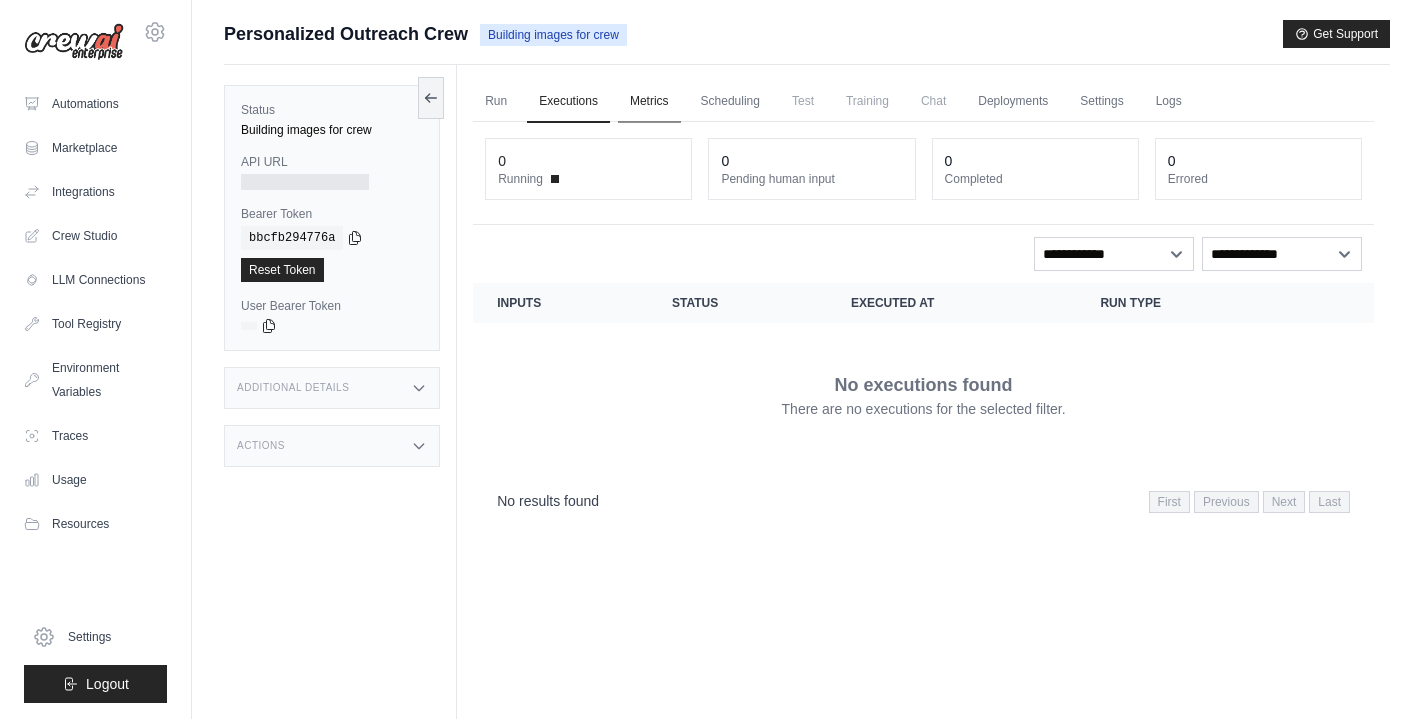 click on "Metrics" at bounding box center (649, 102) 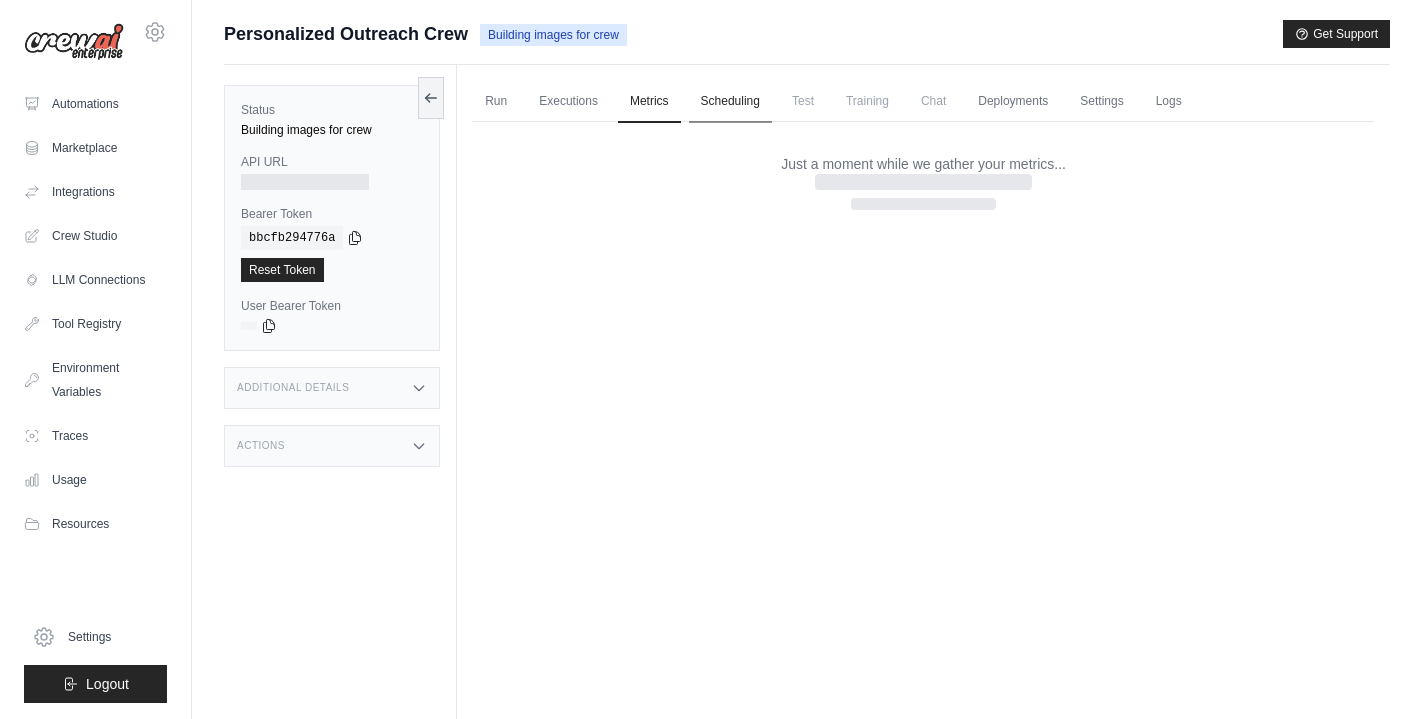 click on "Scheduling" at bounding box center (730, 102) 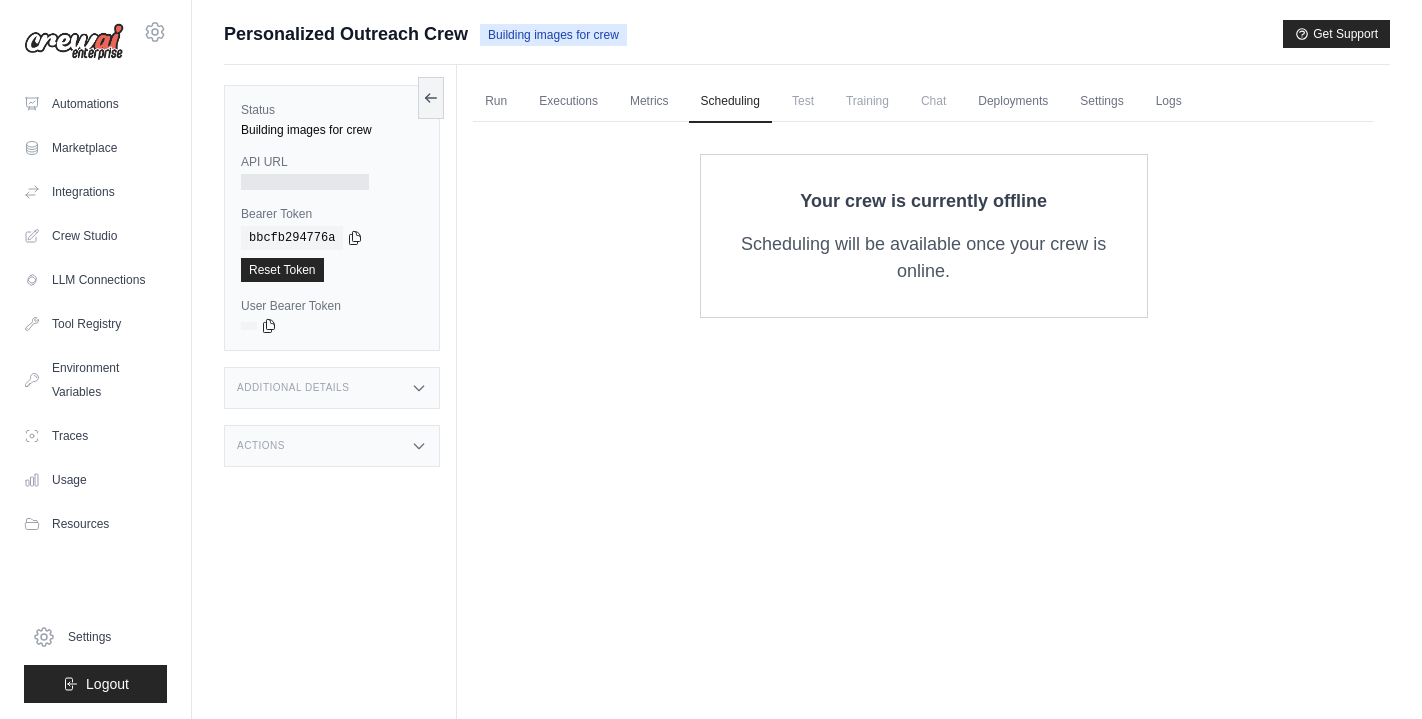 click on "Training" at bounding box center [867, 101] 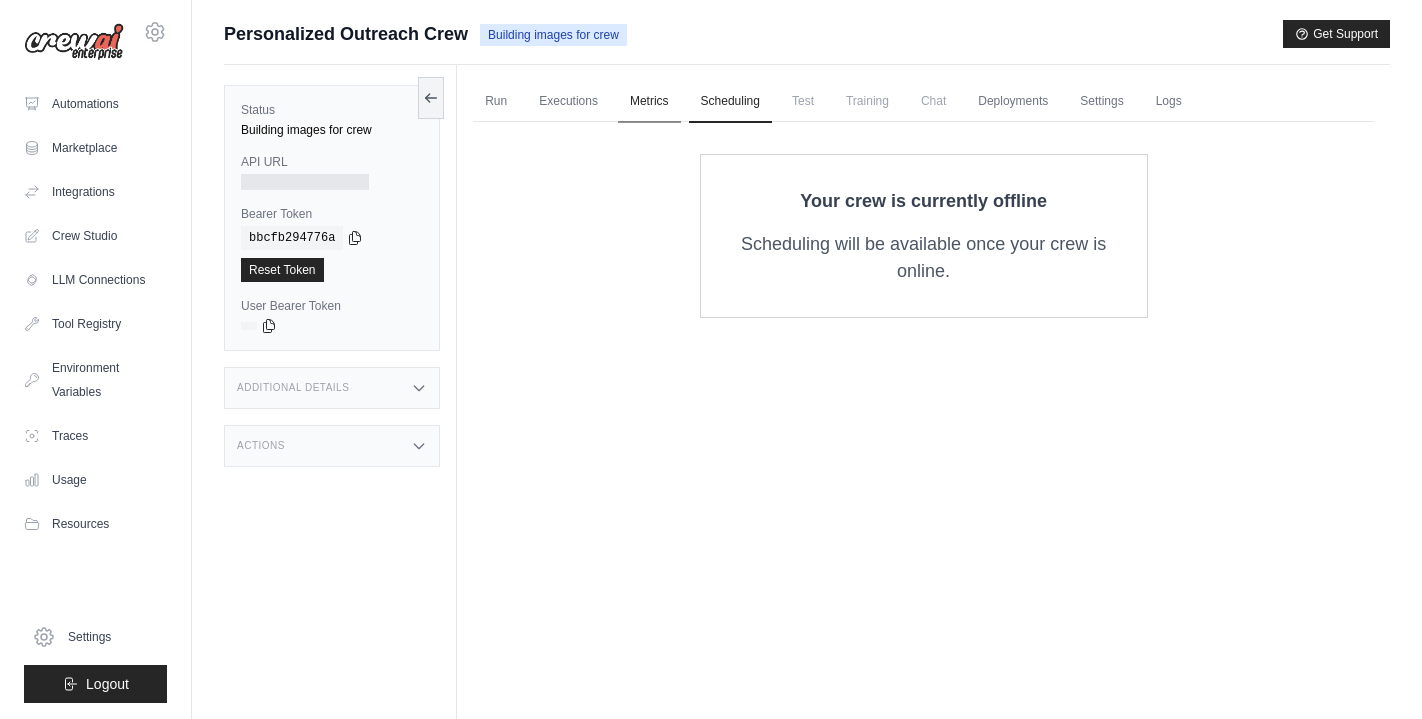 click on "Metrics" at bounding box center [649, 102] 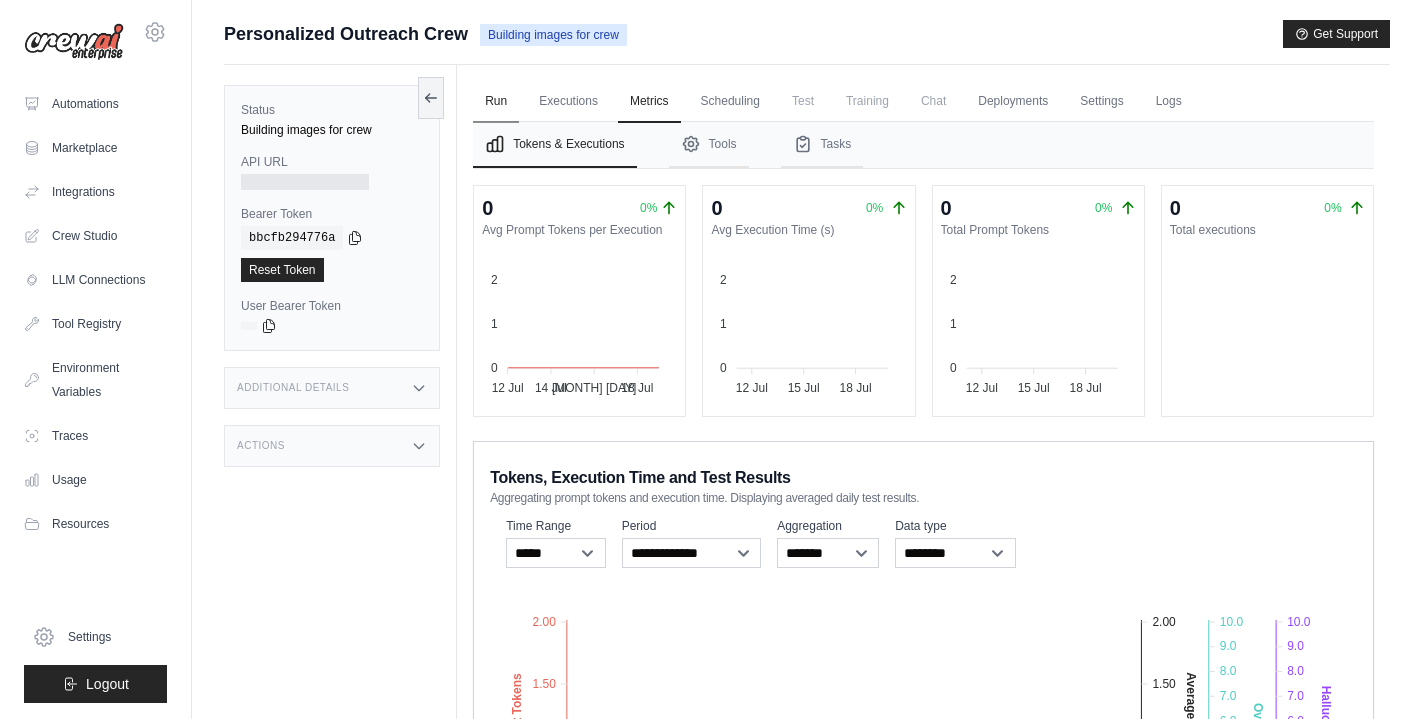 click on "Run" at bounding box center (496, 102) 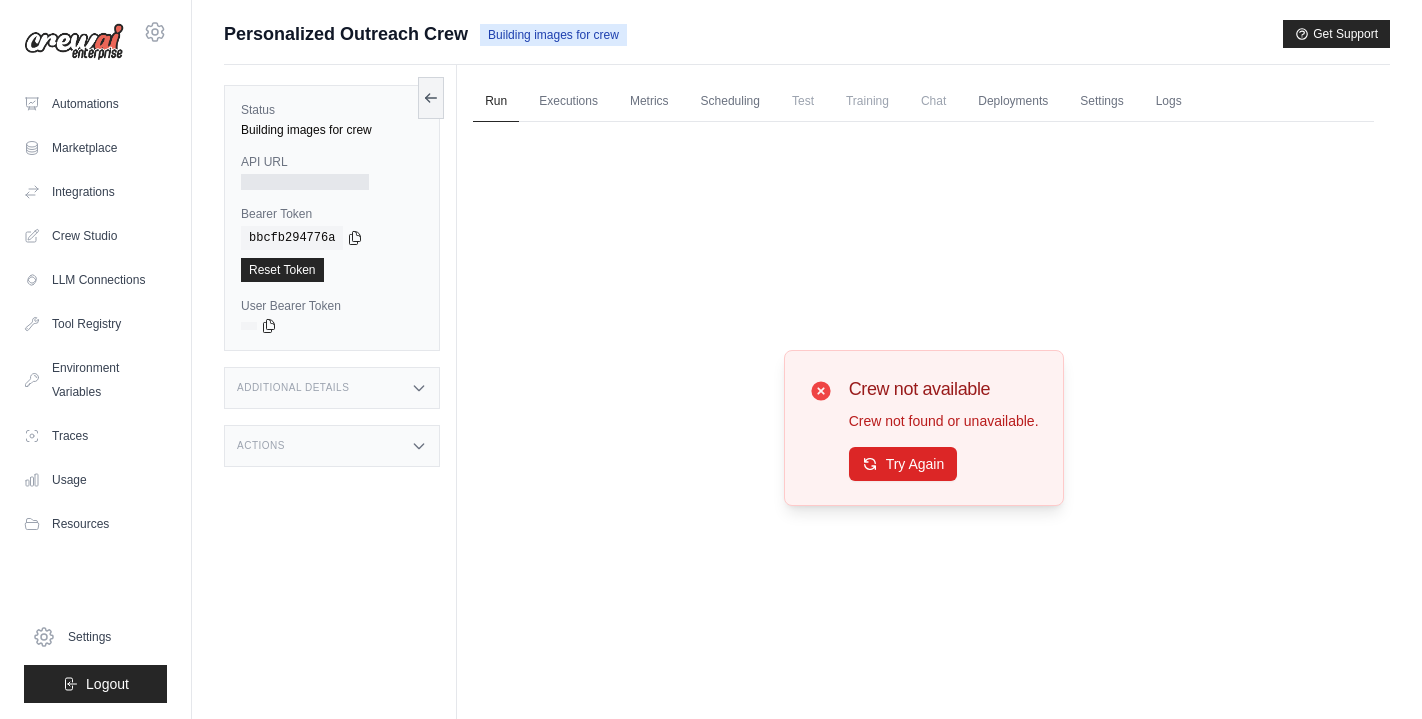 scroll, scrollTop: 85, scrollLeft: 0, axis: vertical 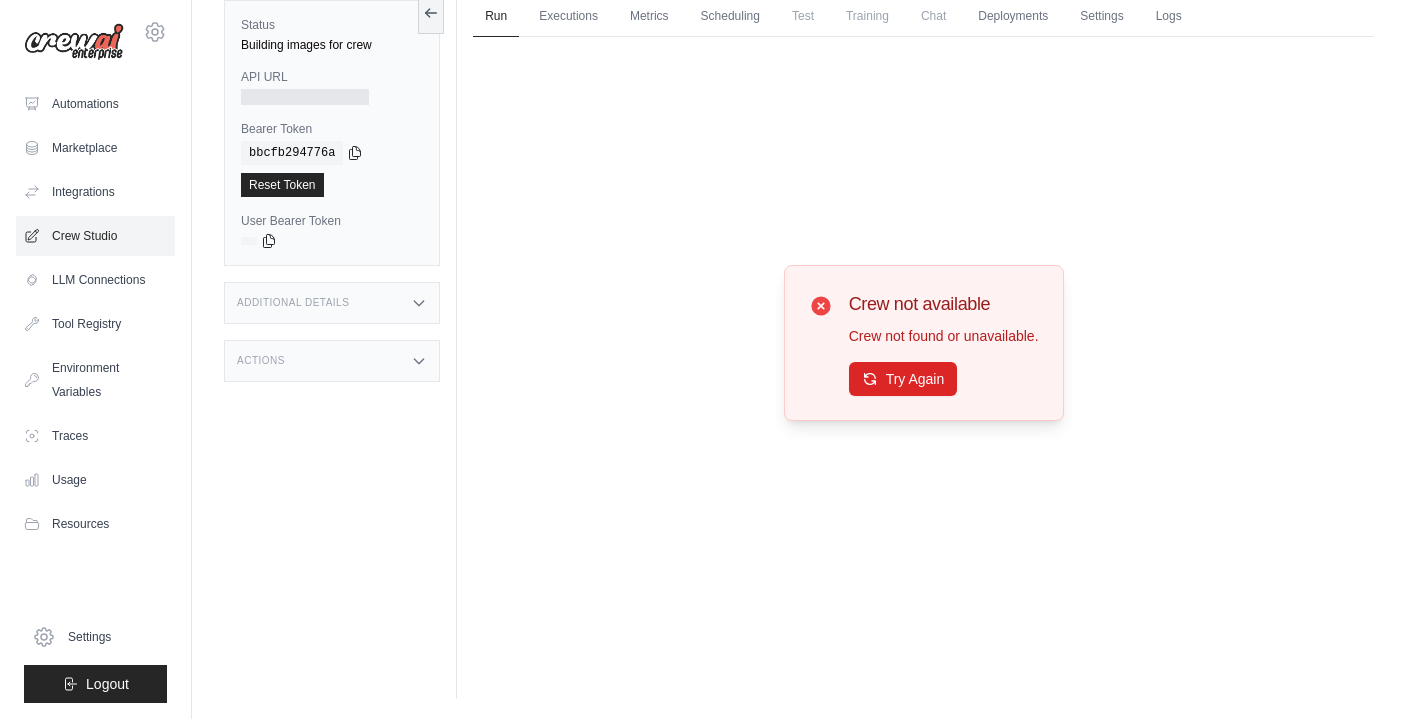 click on "Crew Studio" at bounding box center (95, 236) 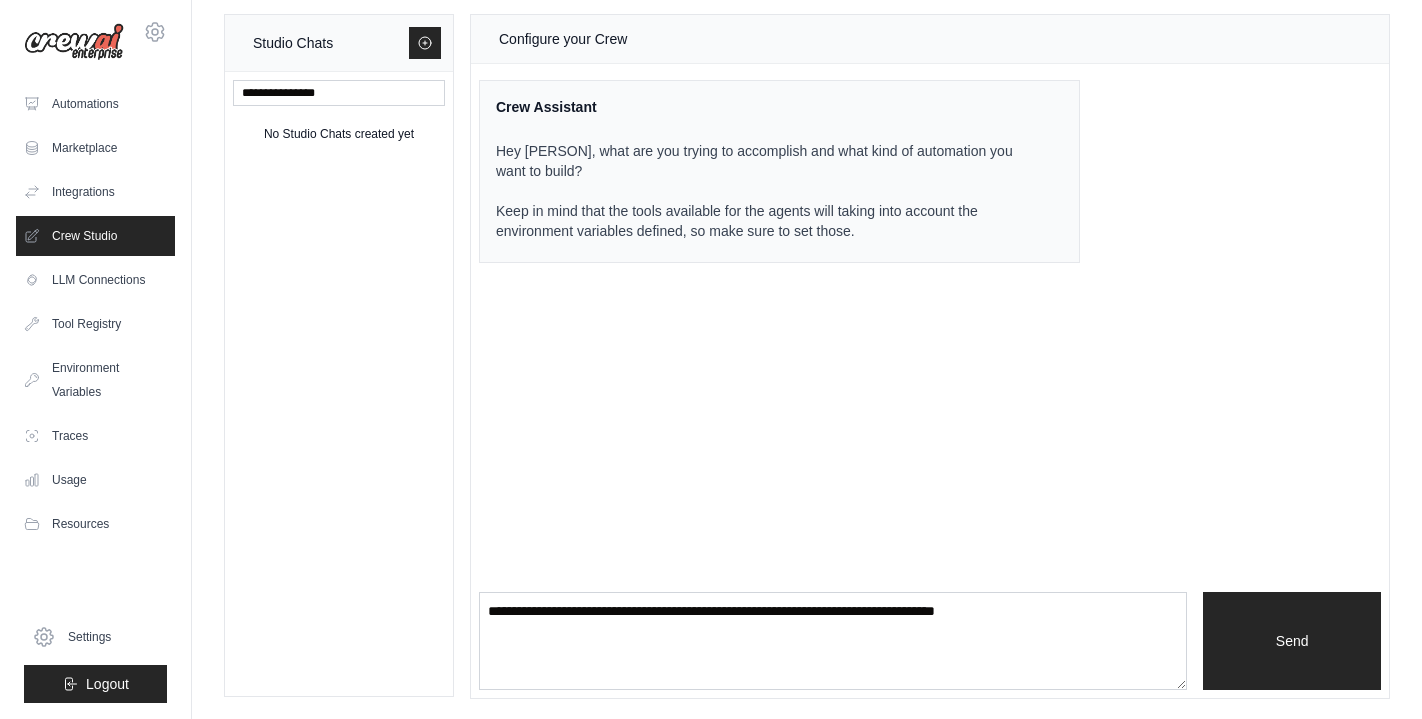 scroll, scrollTop: 0, scrollLeft: 0, axis: both 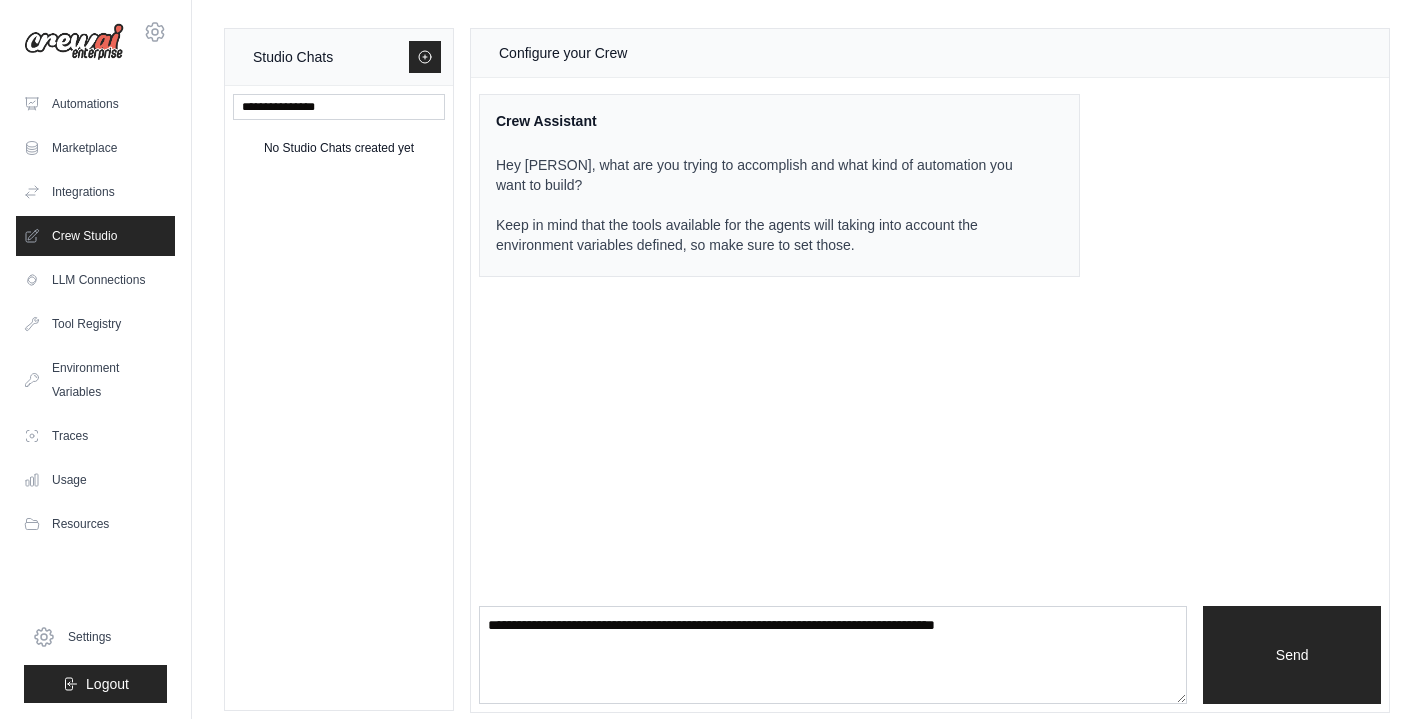 click 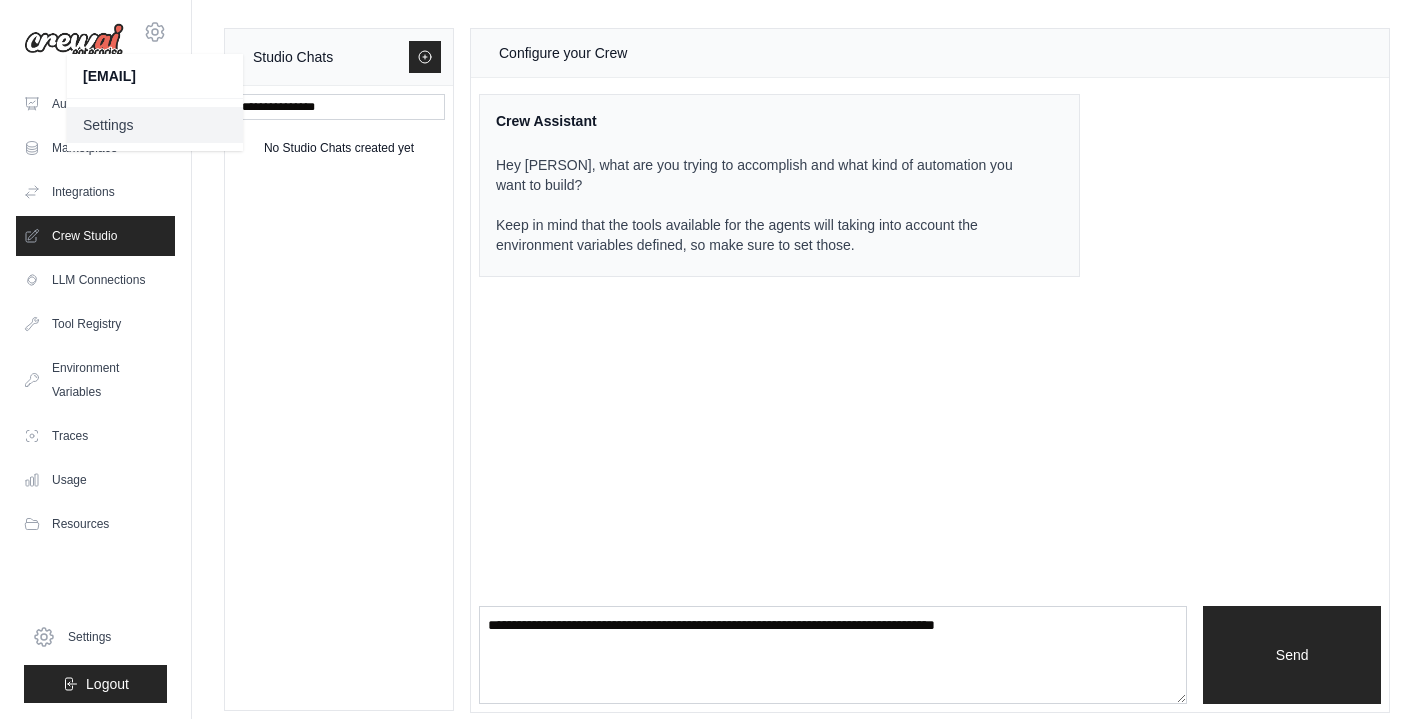 click on "Settings" at bounding box center [155, 125] 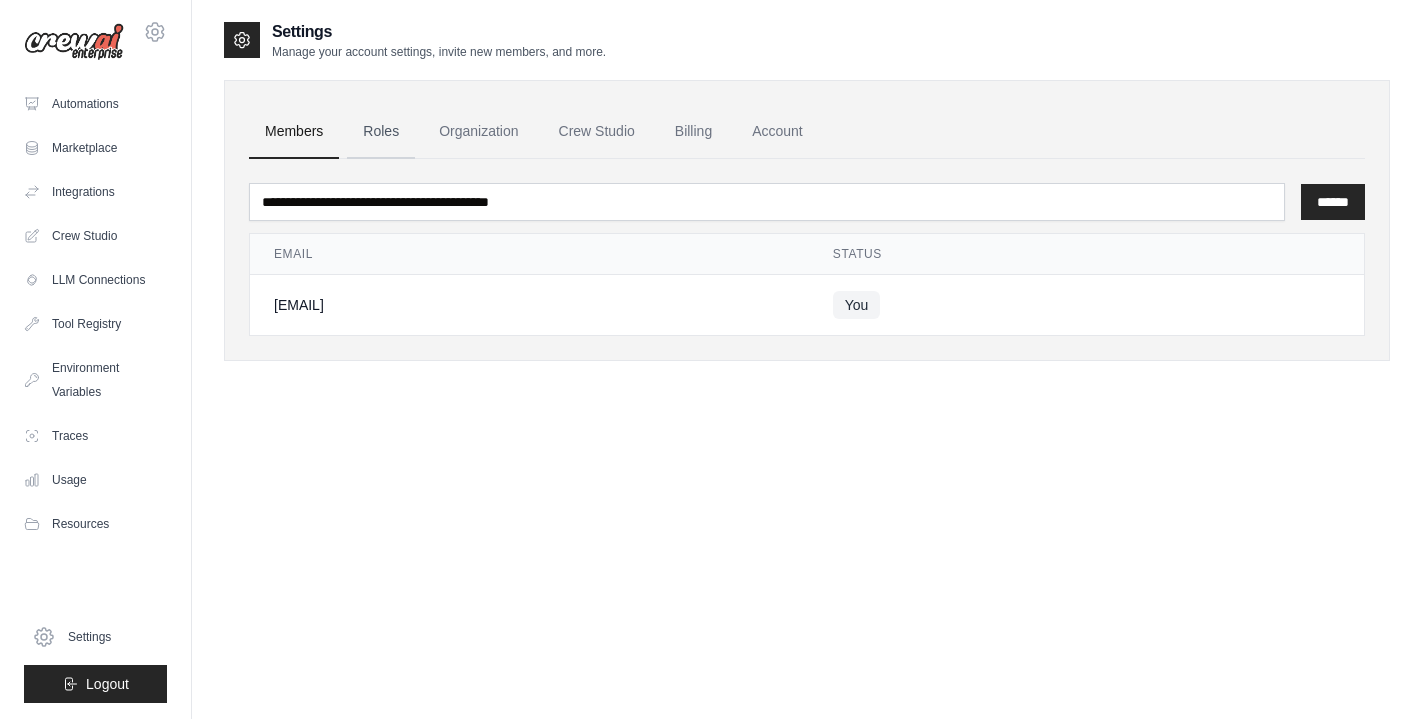 click on "Roles" at bounding box center [381, 132] 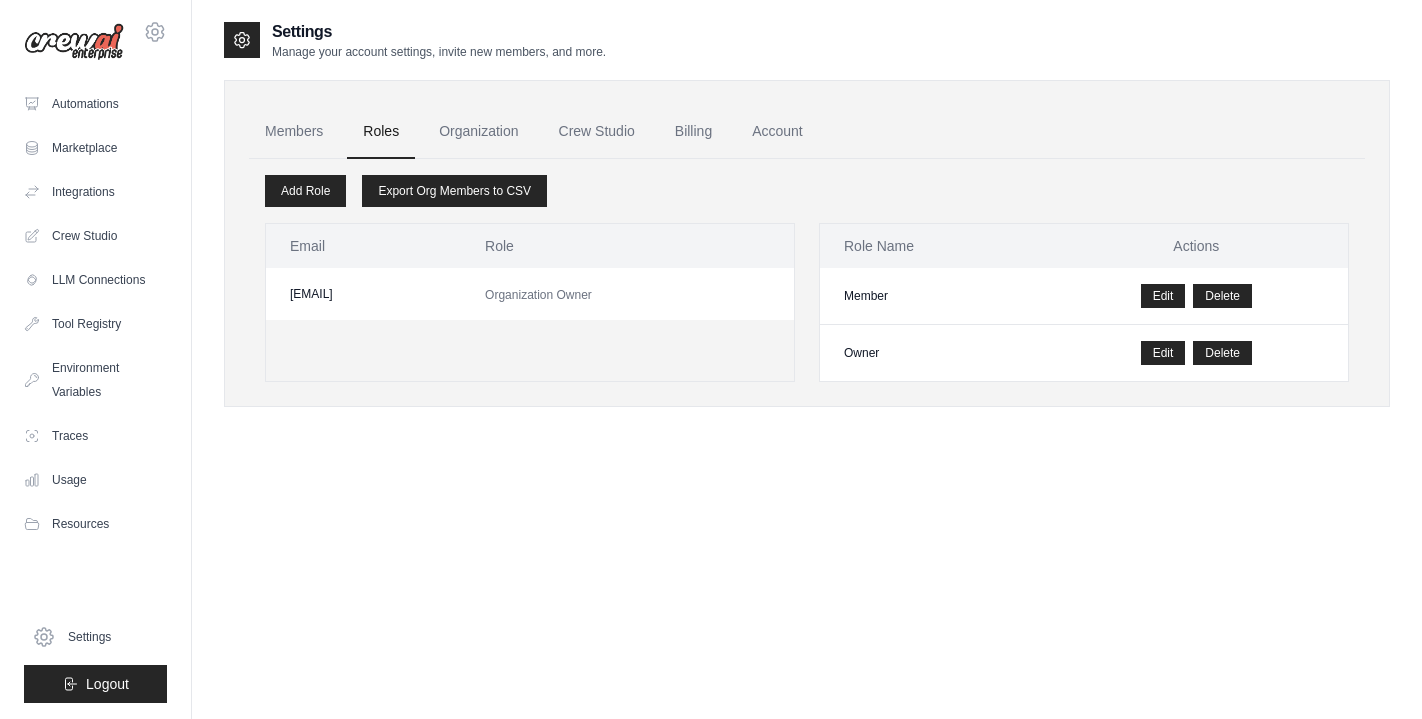 click on "Roles" at bounding box center (381, 132) 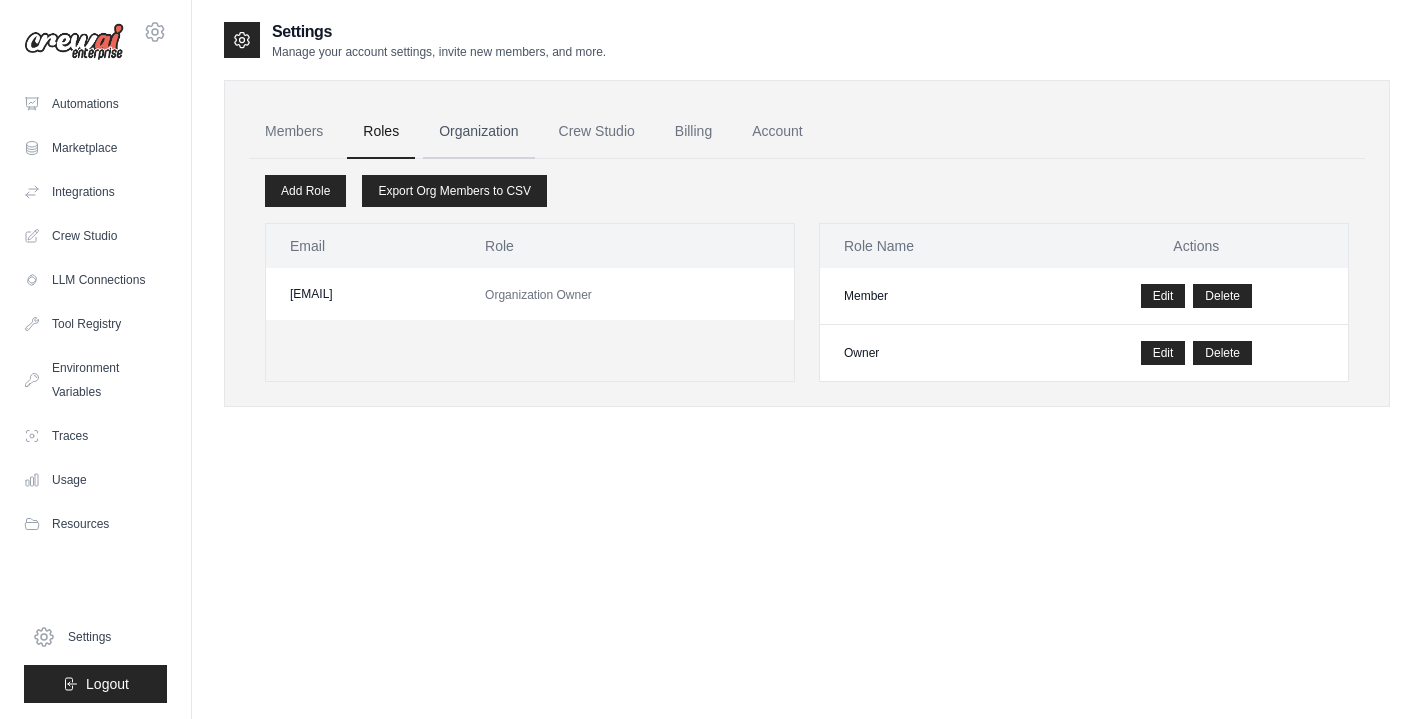 click on "Organization" at bounding box center [478, 132] 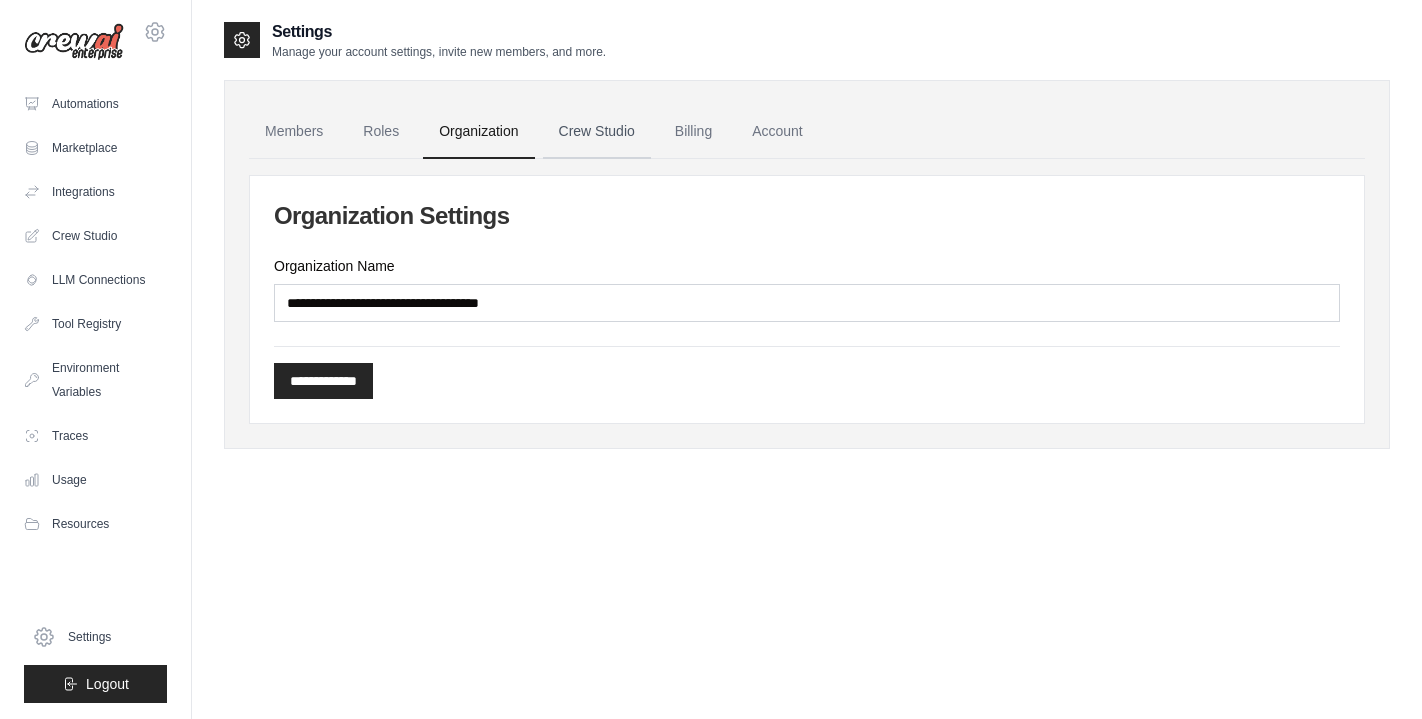 click on "Crew Studio" at bounding box center (597, 132) 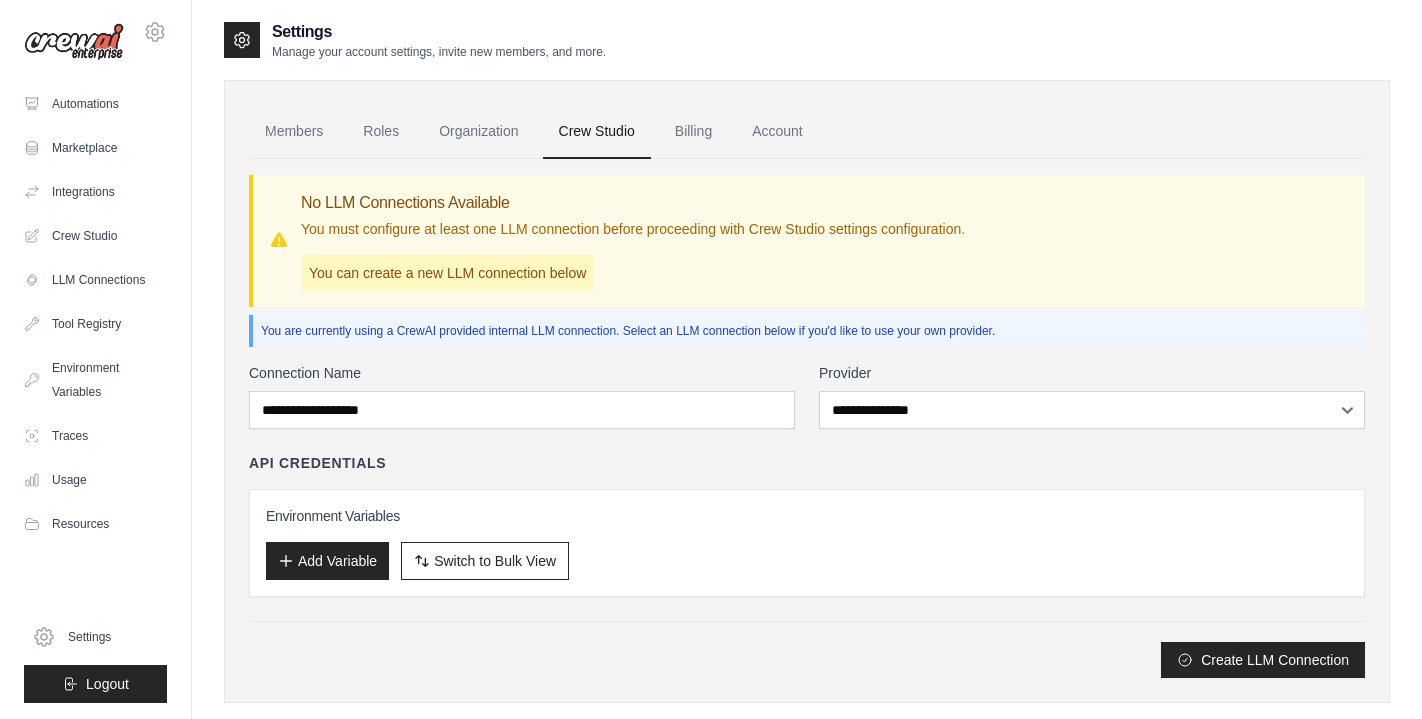 scroll, scrollTop: 0, scrollLeft: 0, axis: both 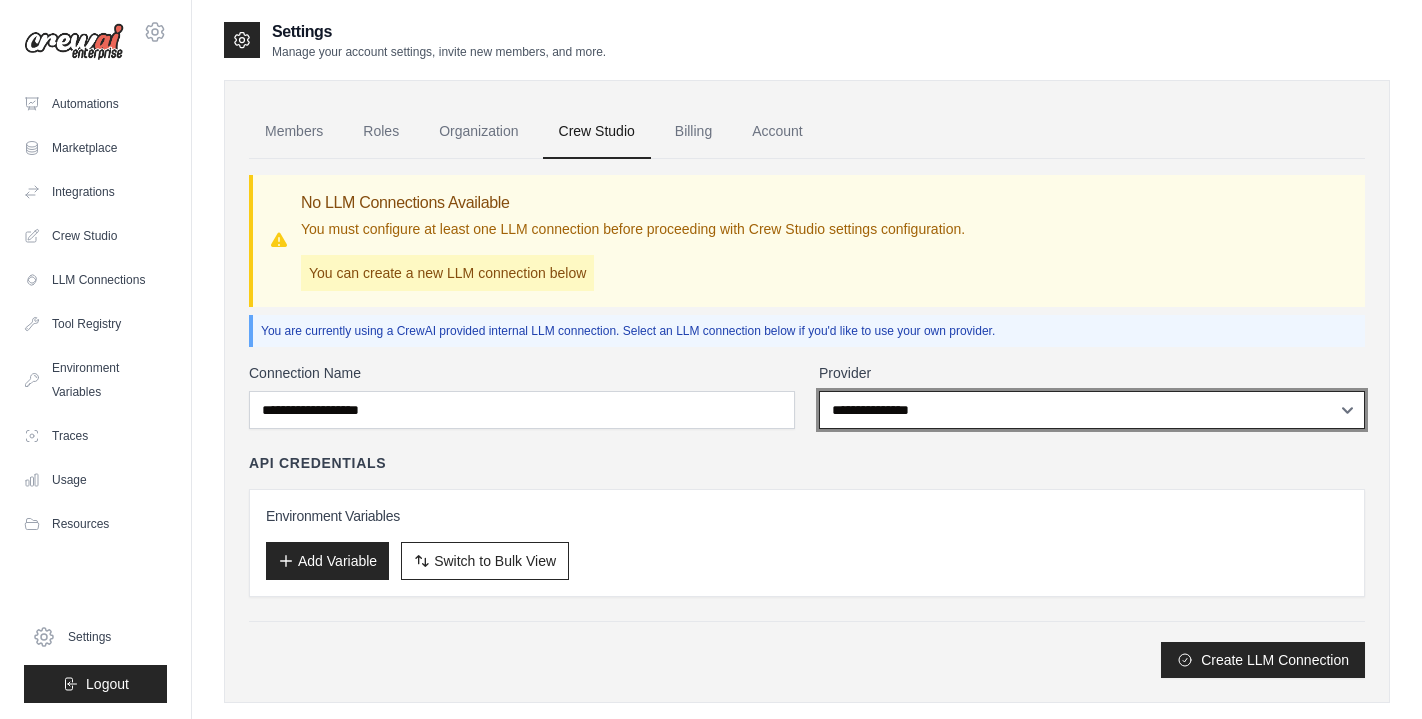 click on "**********" at bounding box center (1092, 410) 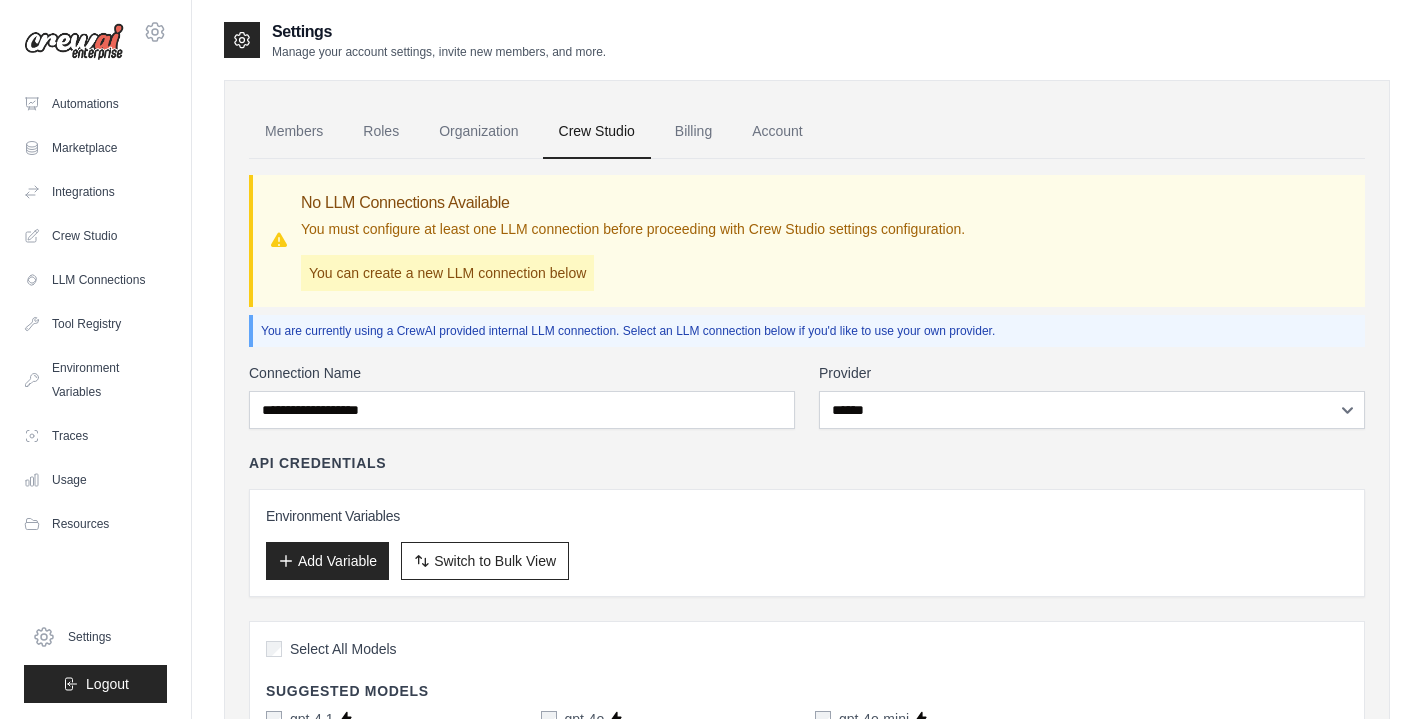 click on "Add Variable" at bounding box center [327, 561] 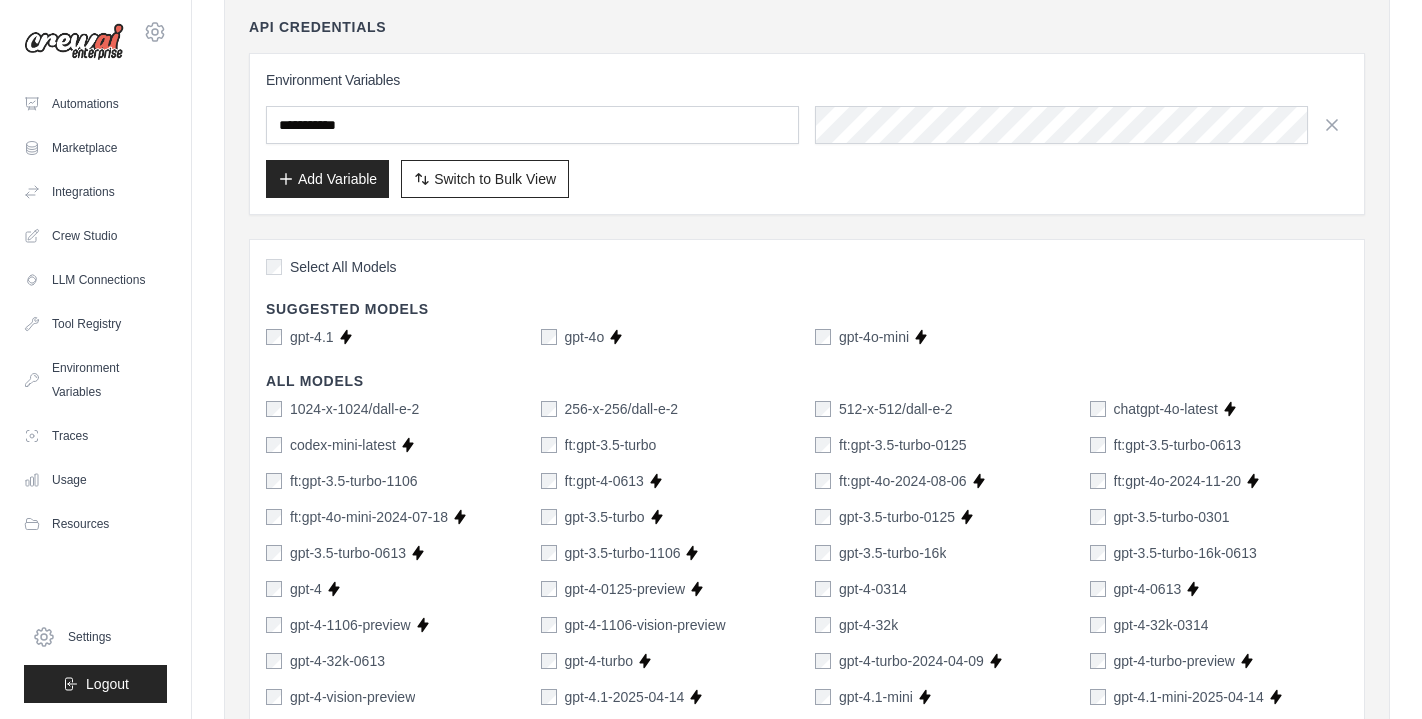 scroll, scrollTop: 433, scrollLeft: 0, axis: vertical 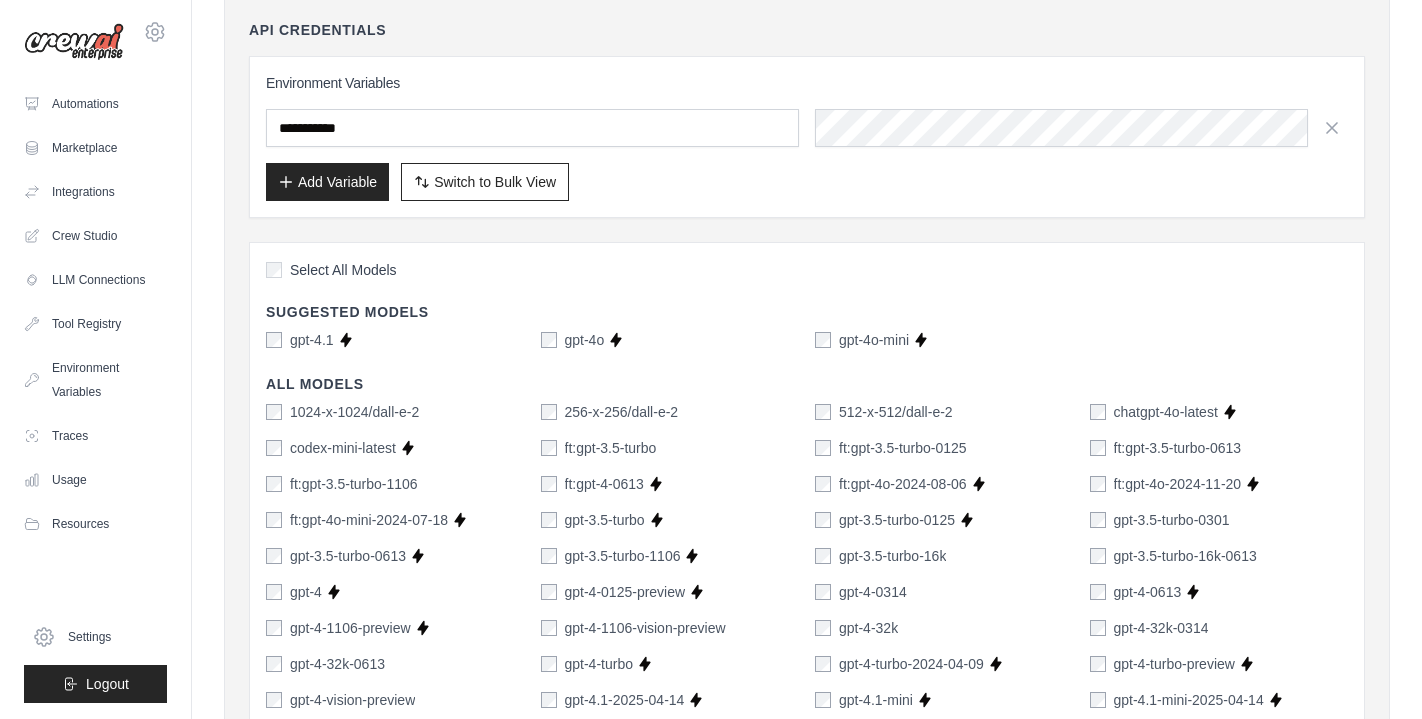 click on "Select All Models
Suggested Models gpt-4.1
Supports Crew Studio gpt-4o
Supports Crew Studio gpt-4o-mini
Supports Crew Studio All Models 1024-x-1024/dall-e-2 256-x-256/dall-e-2 512-x-512/dall-e-2 chatgpt-4o-latest
Supports Crew Studio codex-mini-latest
Supports Crew Studio ft:gpt-3.5-turbo ft:gpt-3.5-turbo-0125 ft:gpt-3.5-turbo-0613 ft:gpt-3.5-turbo-1106 ft:gpt-4-0613
Supports Crew Studio ft:gpt-4o-2024-08-06
Supports Crew Studio ft:gpt-4o-2024-11-20
Supports Crew Studio ft:gpt-4o-mini-2024-07-18
Supports Crew Studio gpt-3.5-turbo
Supports Crew Studio gpt-3.5-turbo-0125
Supports Crew Studio gpt-3.5-turbo-0301" at bounding box center [807, 877] 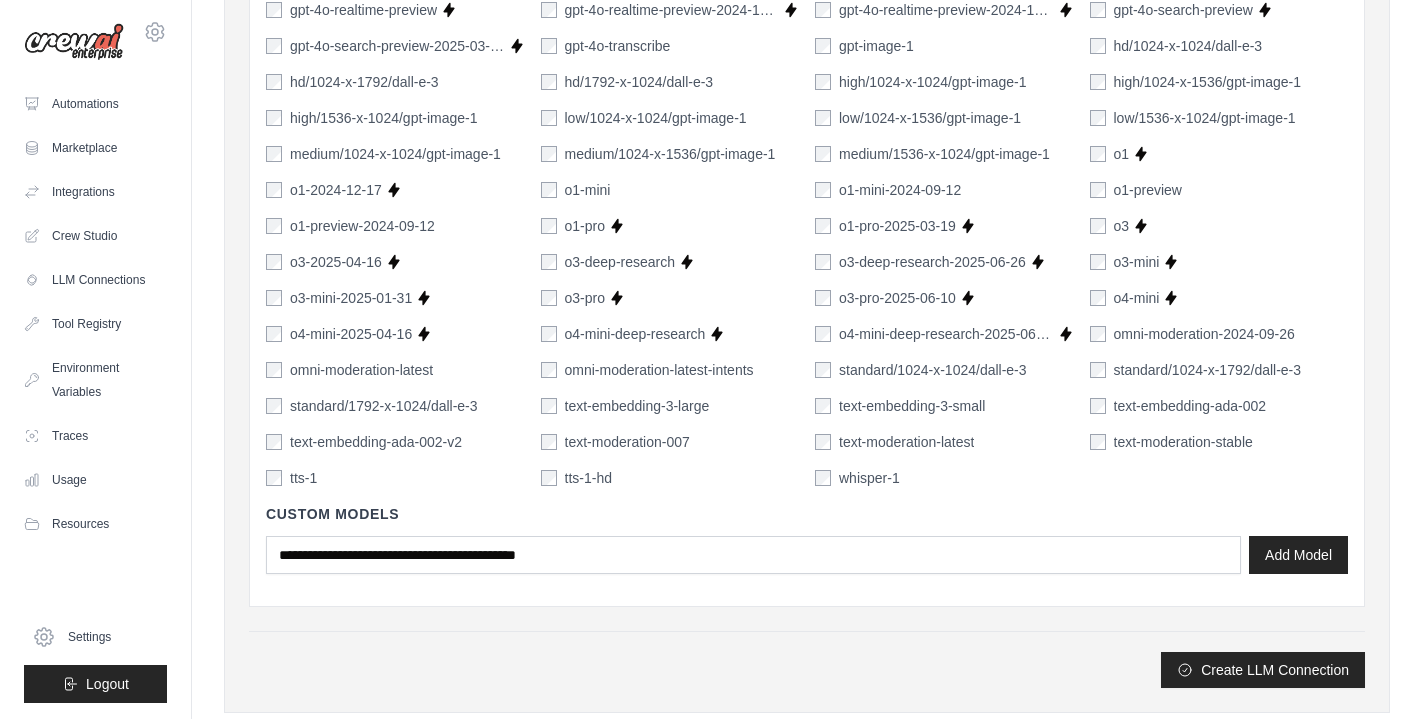 scroll, scrollTop: 1385, scrollLeft: 0, axis: vertical 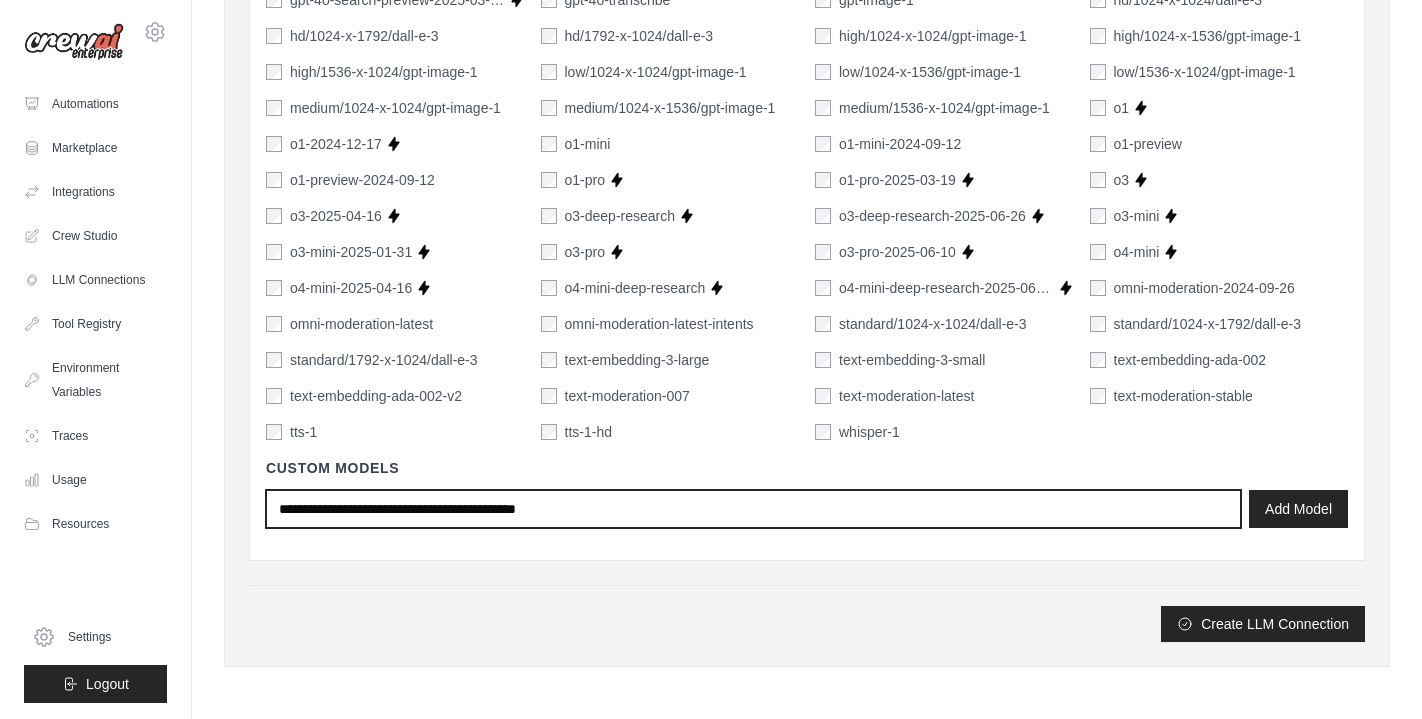 click at bounding box center (753, 509) 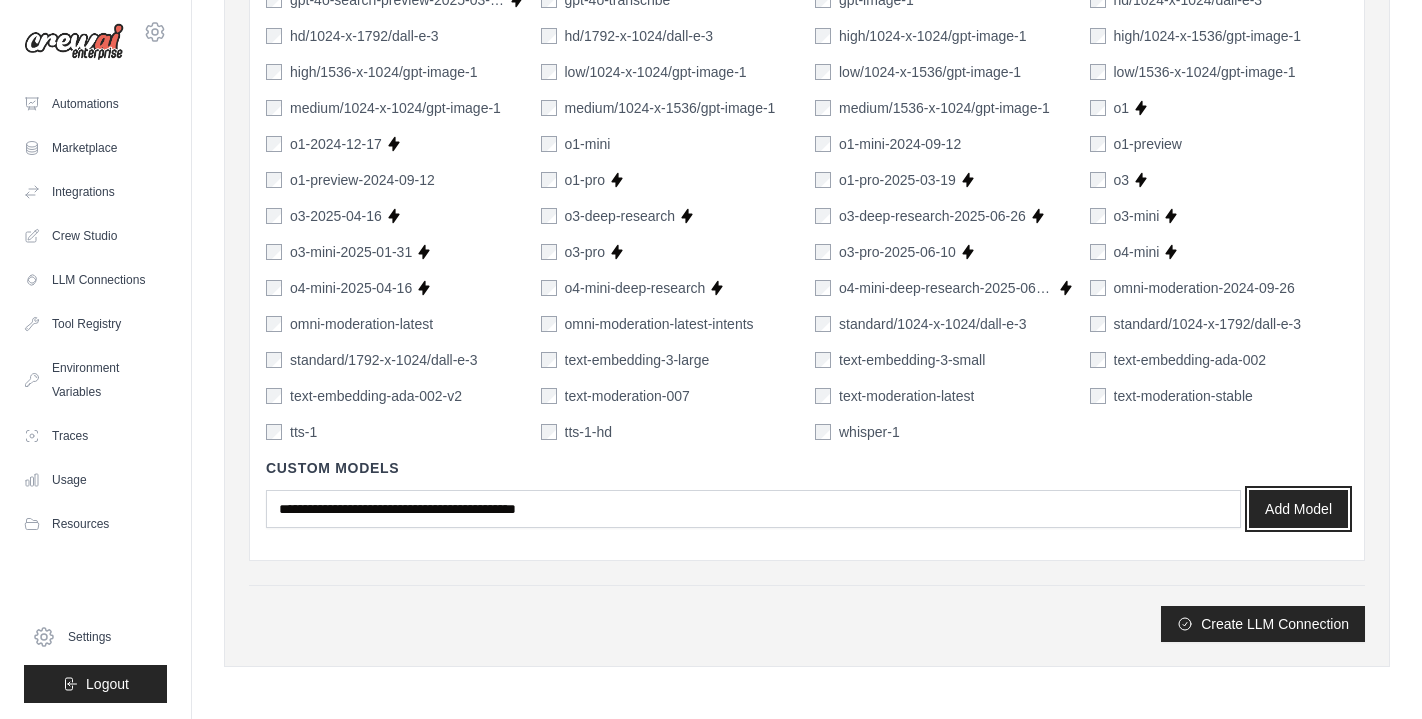 click on "Add Model" at bounding box center [1298, 509] 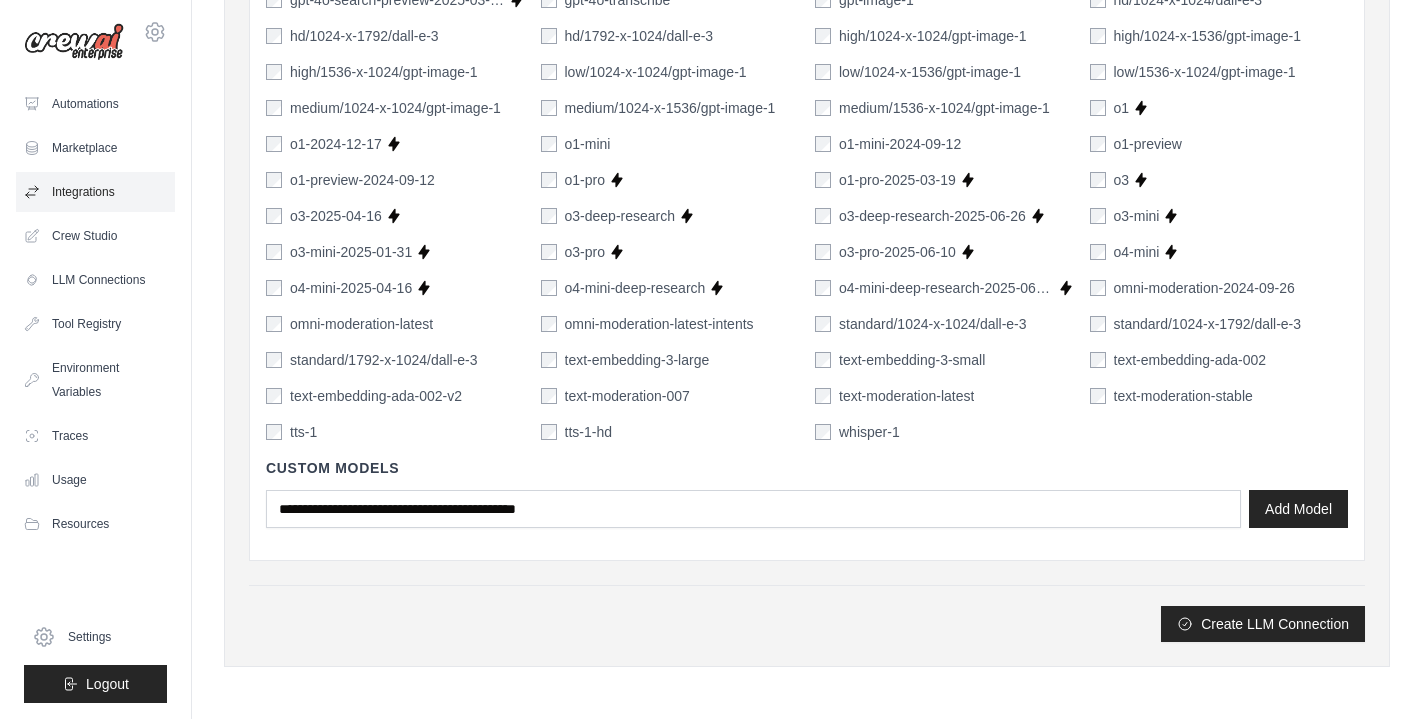 click on "Integrations" at bounding box center (95, 192) 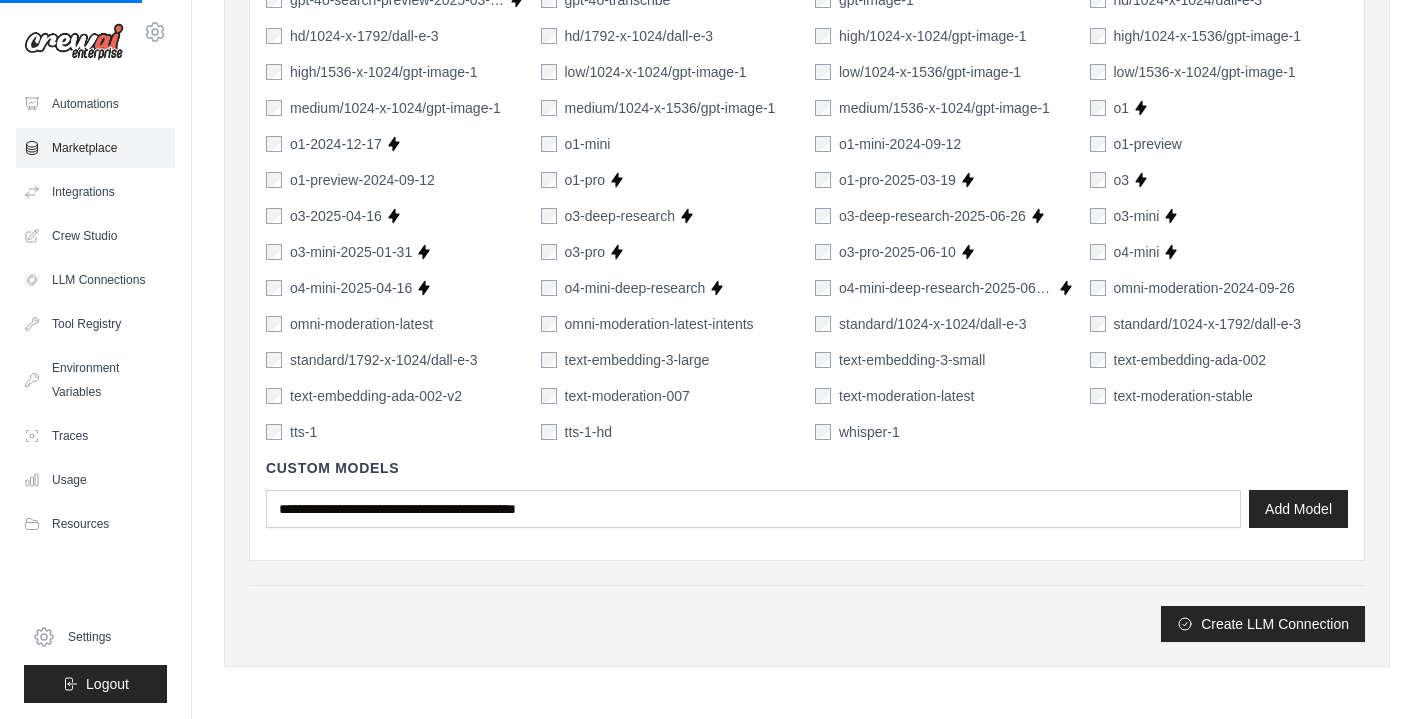 click on "Marketplace" at bounding box center [95, 148] 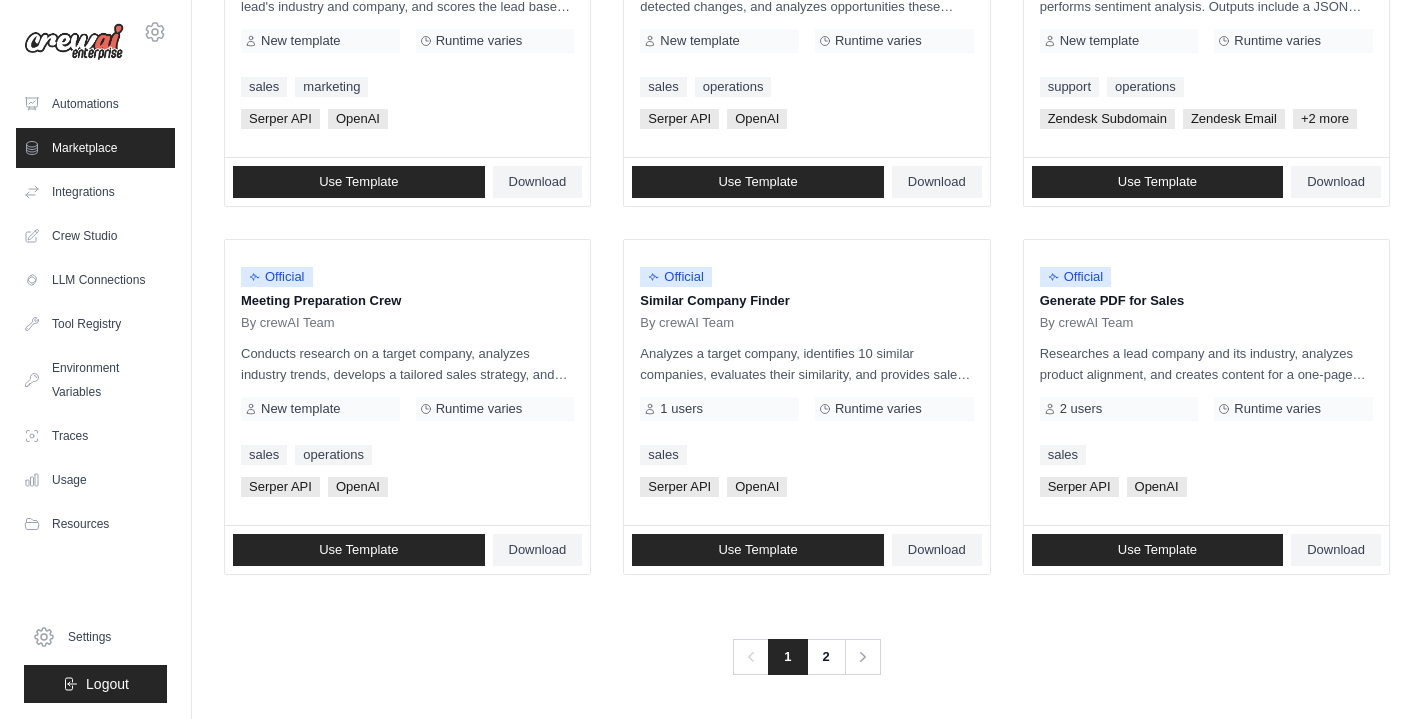 scroll, scrollTop: 0, scrollLeft: 0, axis: both 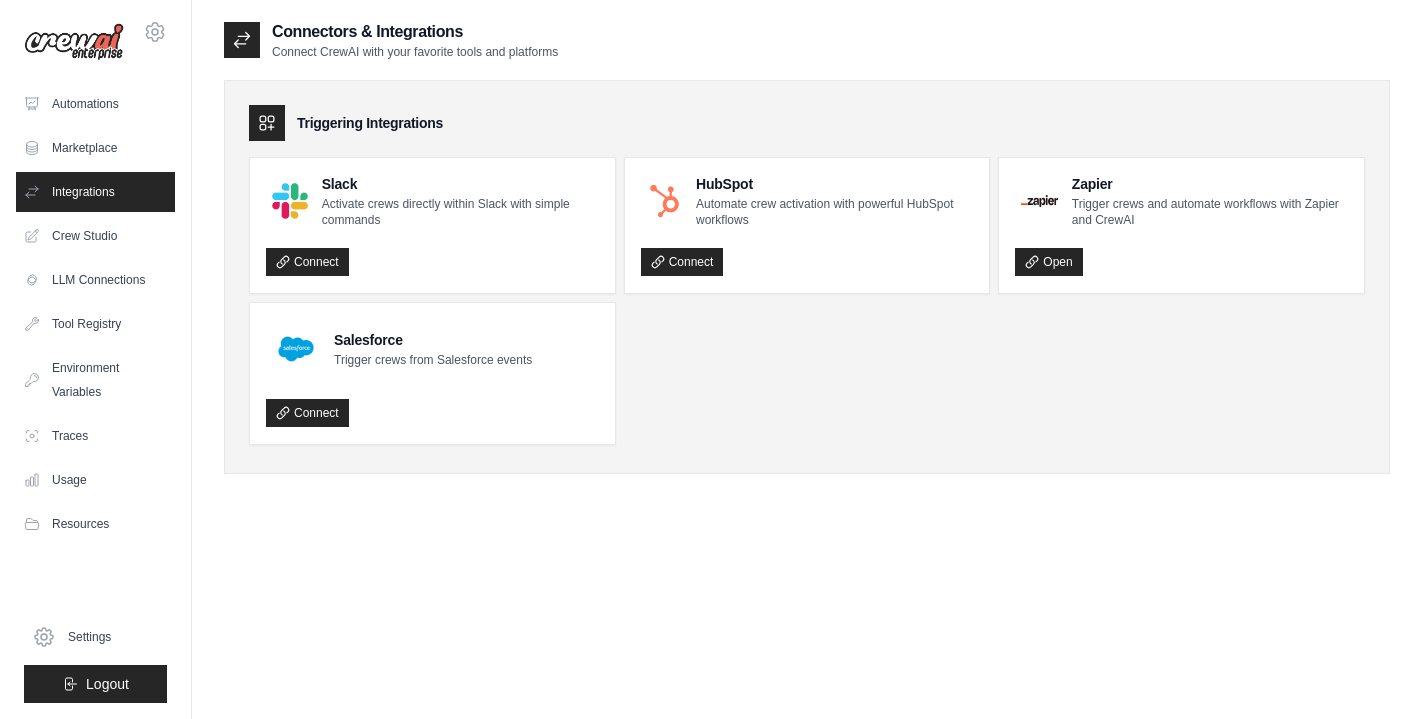 click on "[USERNAME]@example.com
Settings
Automations
Marketplace
Integrations
Crew Studio" at bounding box center (96, 359) 